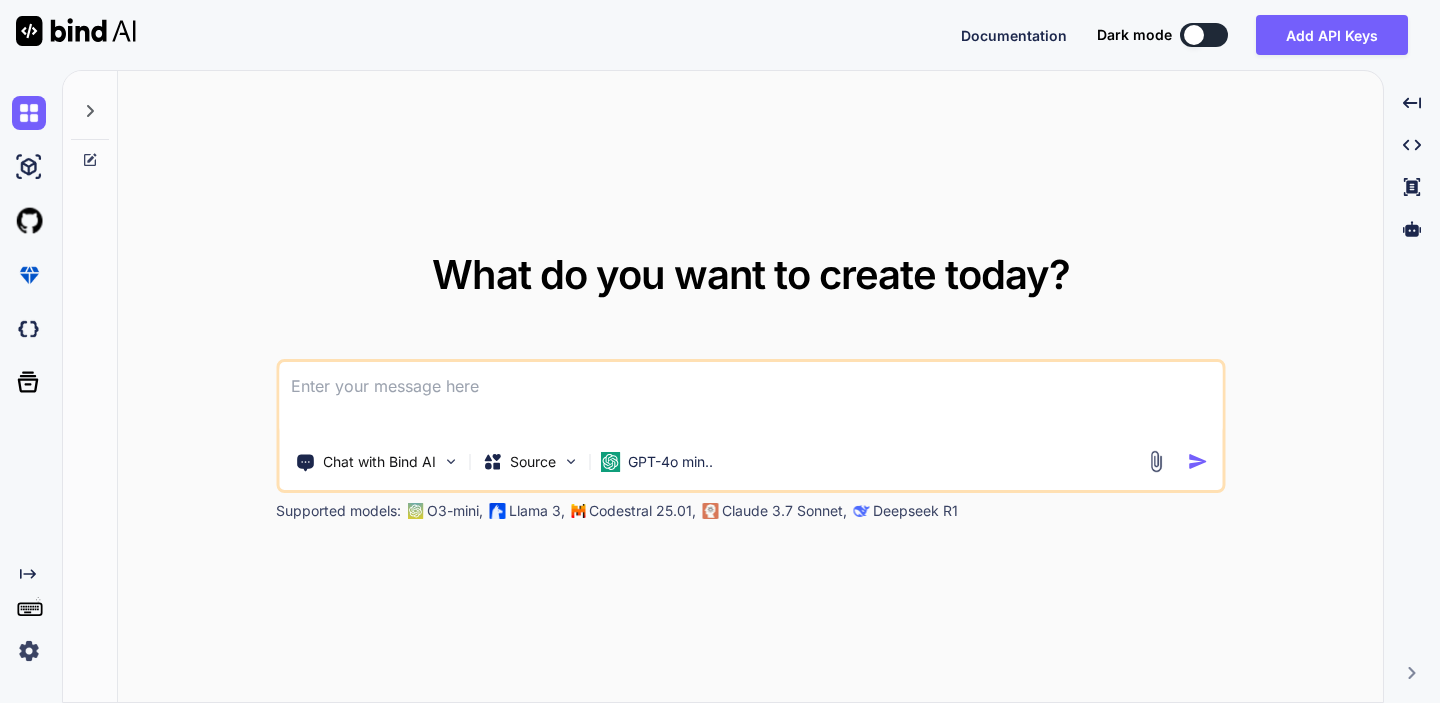 scroll, scrollTop: 0, scrollLeft: 0, axis: both 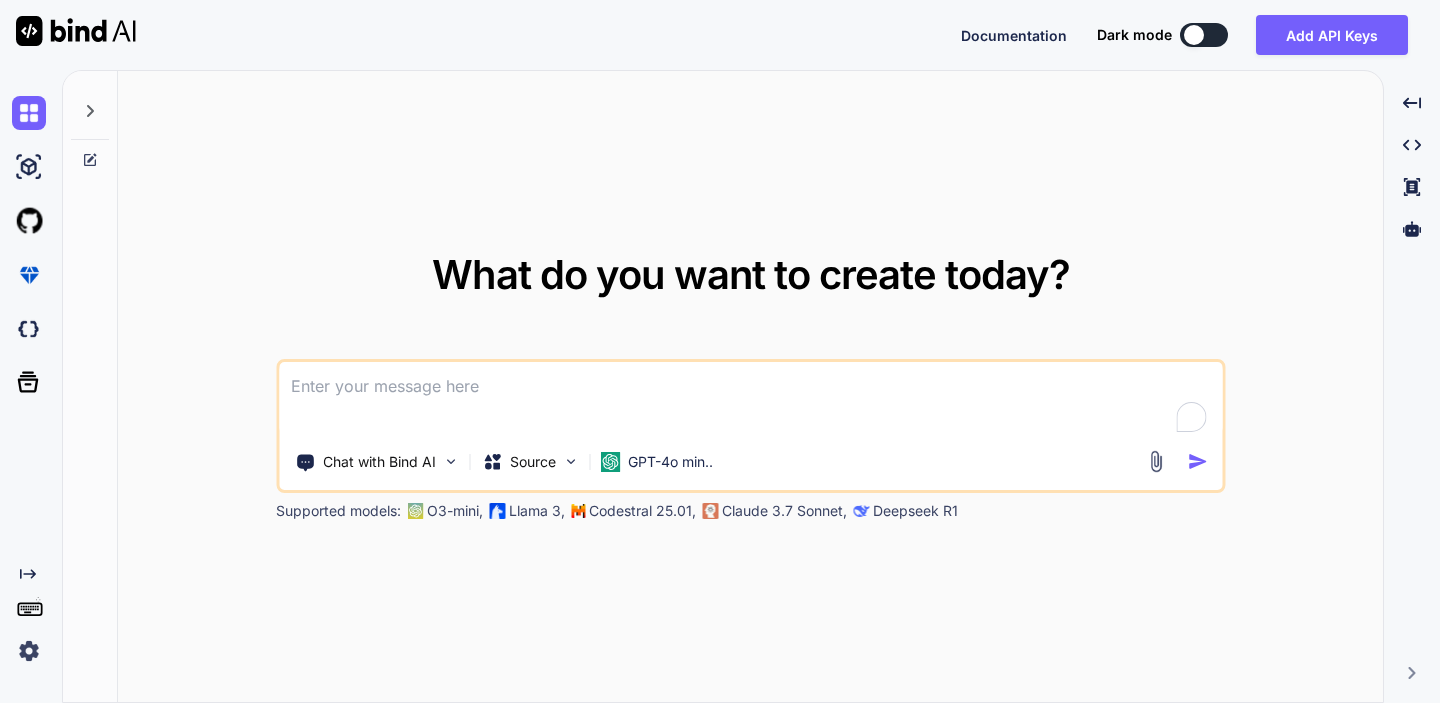 type on "x" 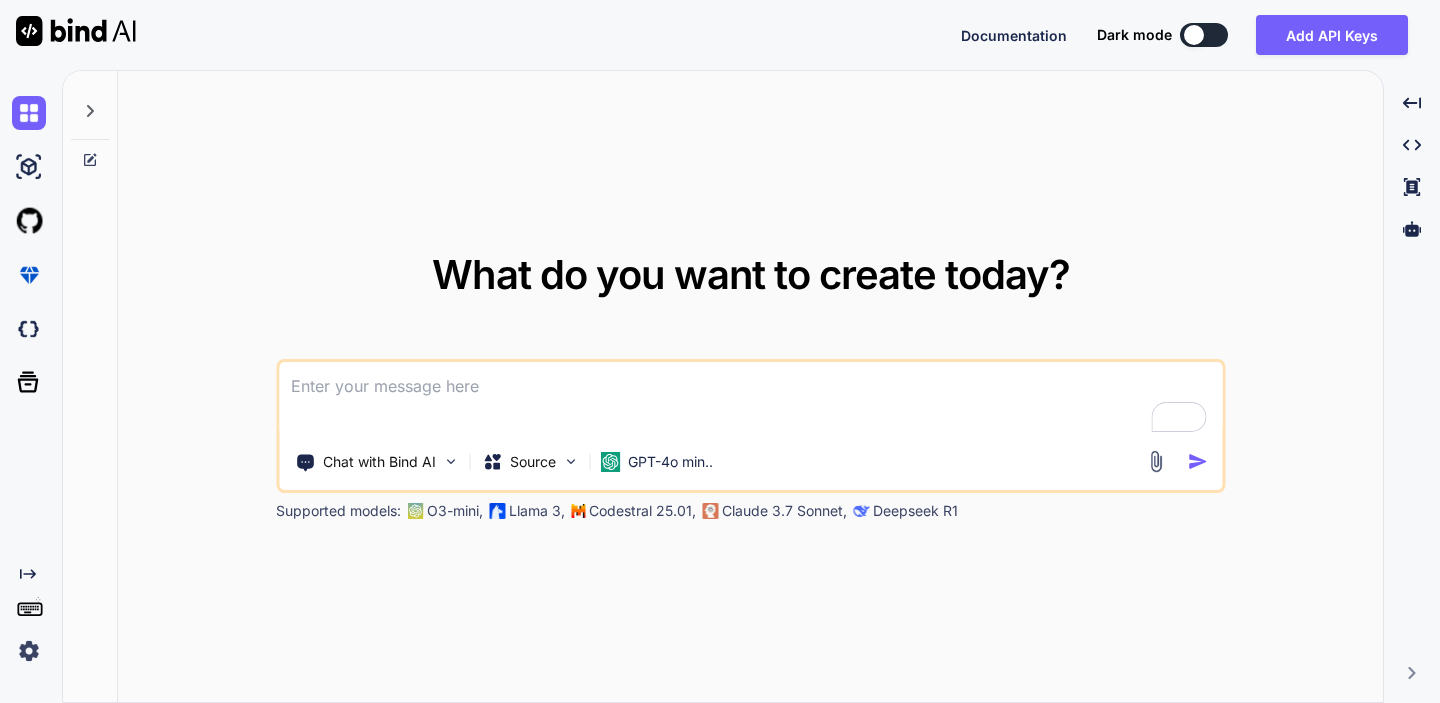 click at bounding box center (750, 399) 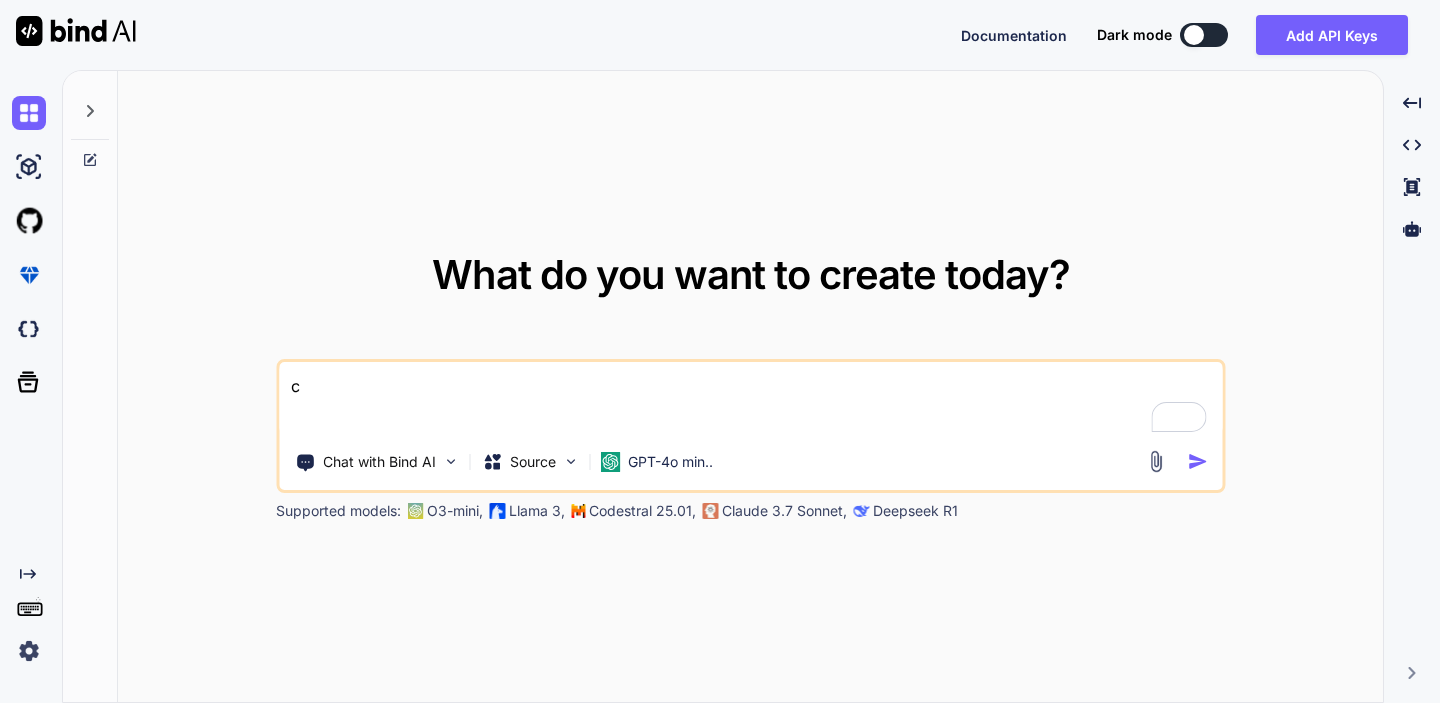 type on "ch" 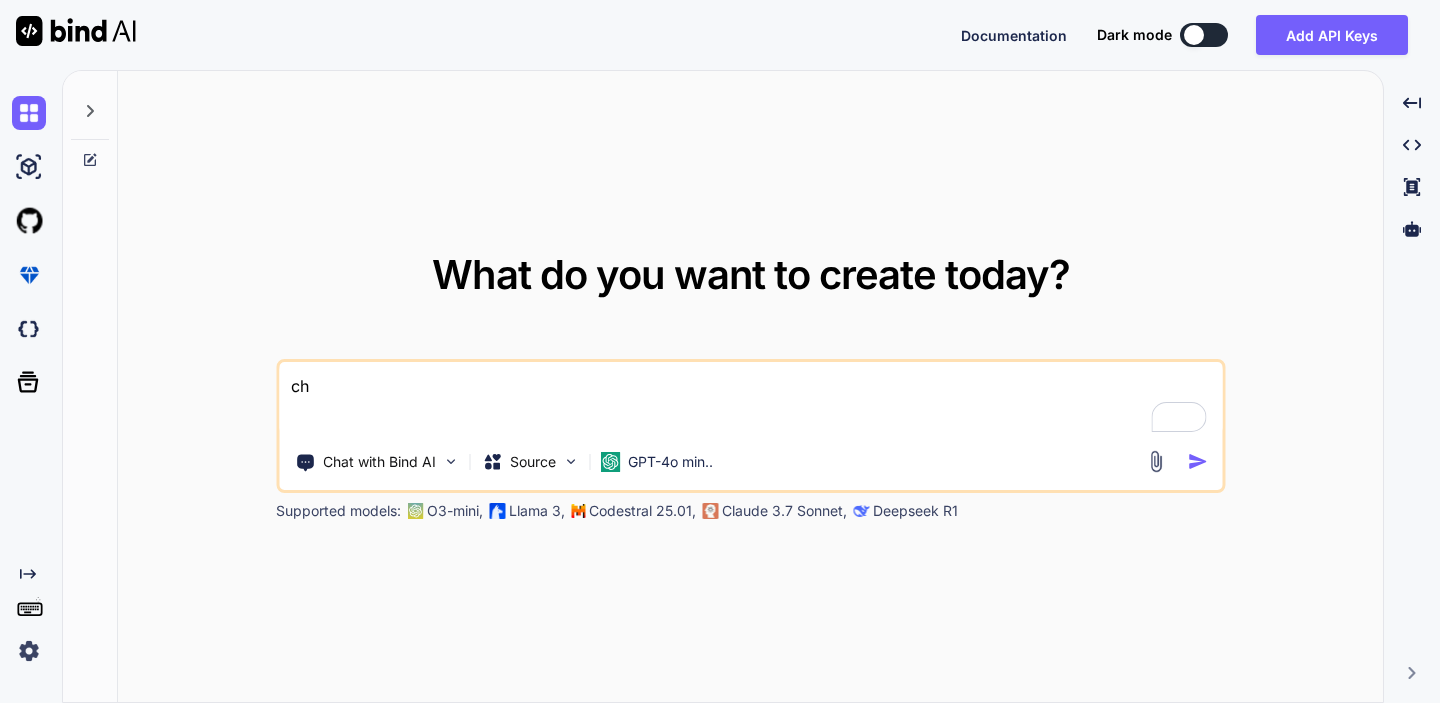type on "x" 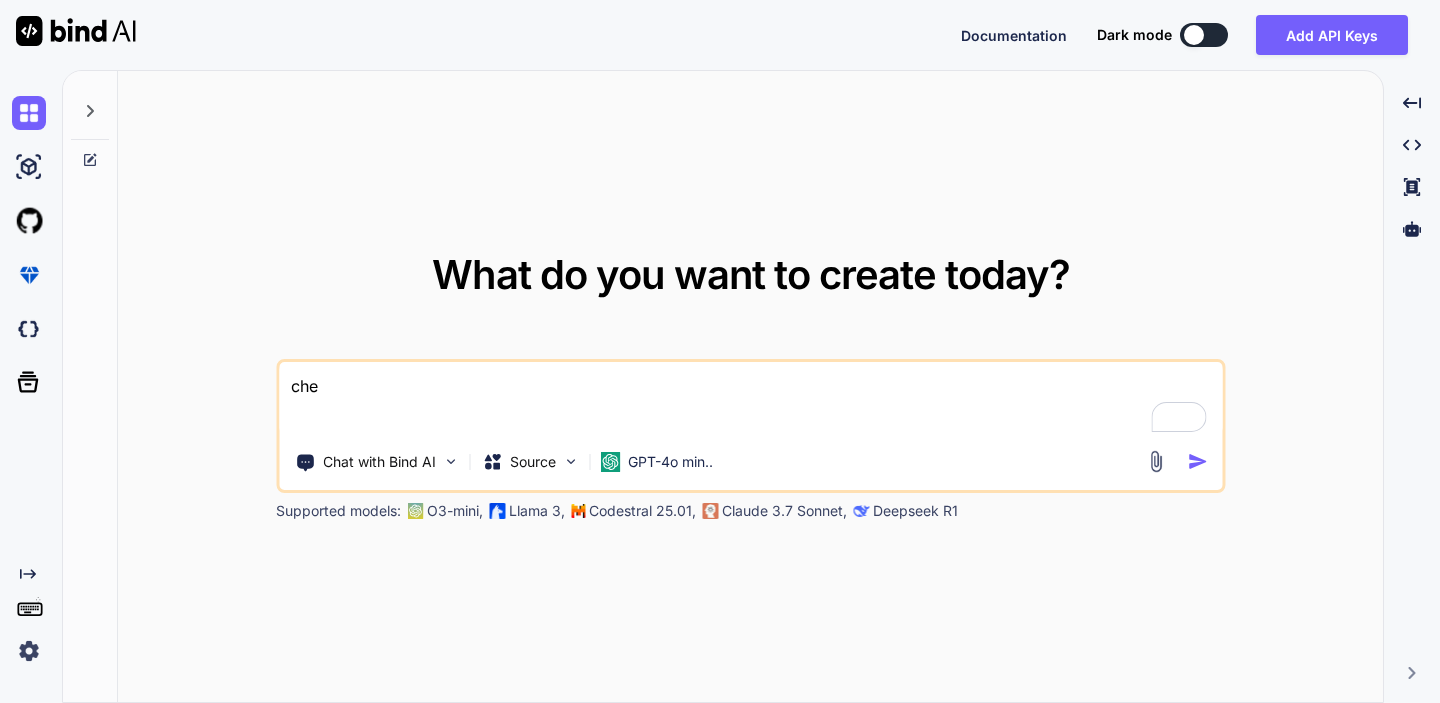 type on "chec" 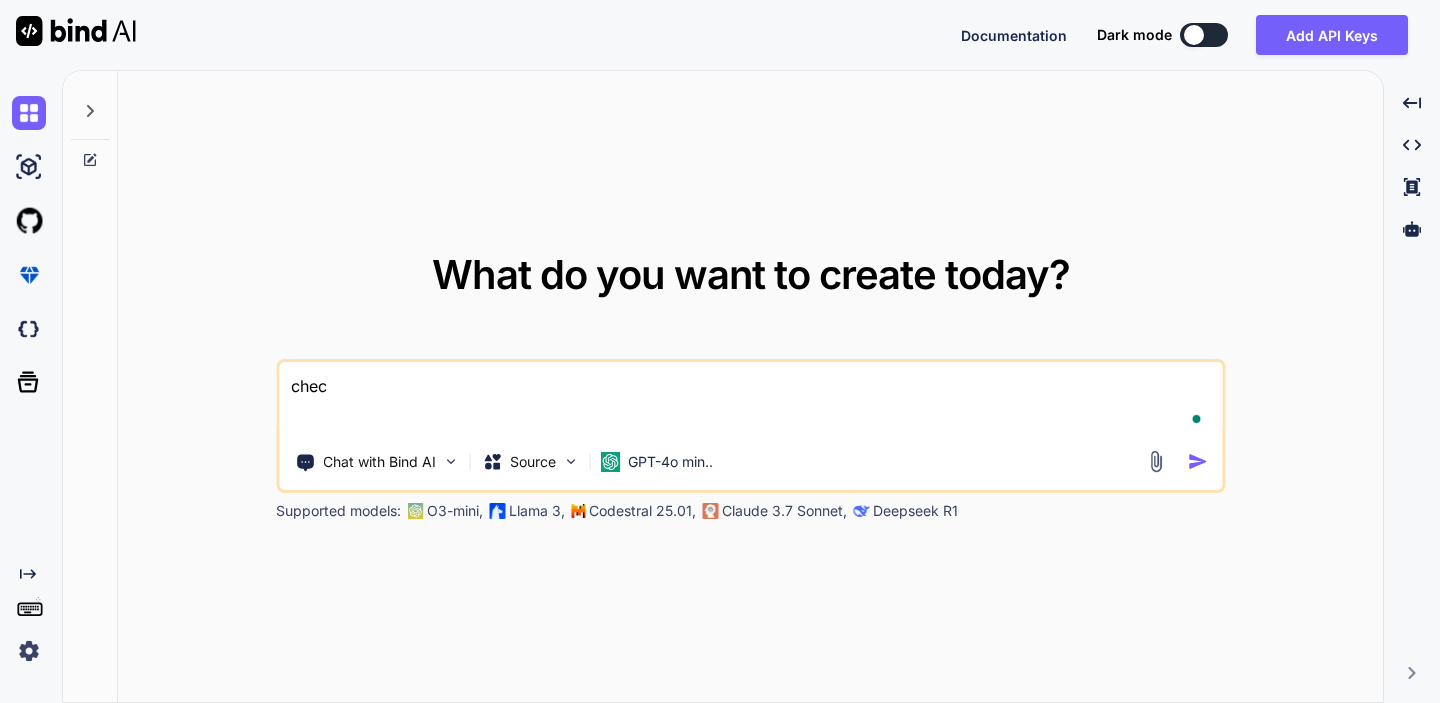 type on "check" 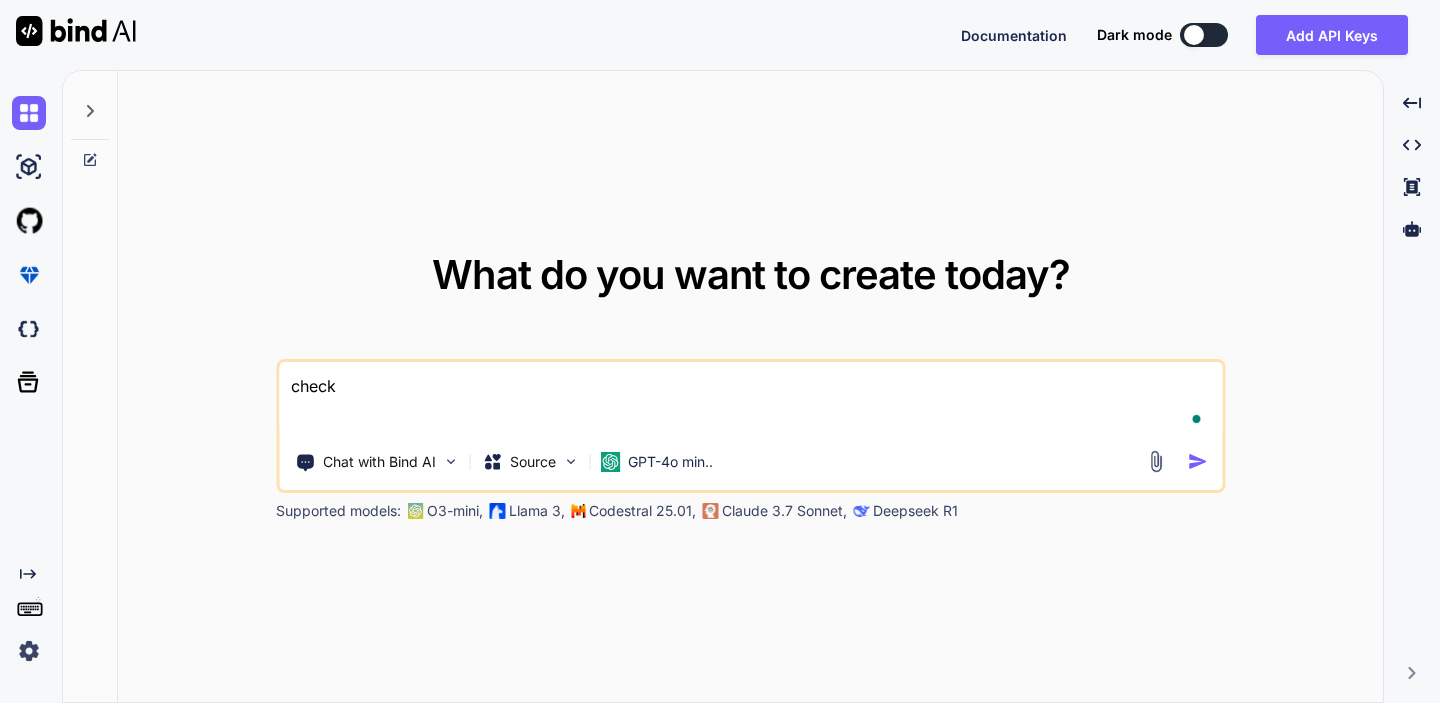 type on "check" 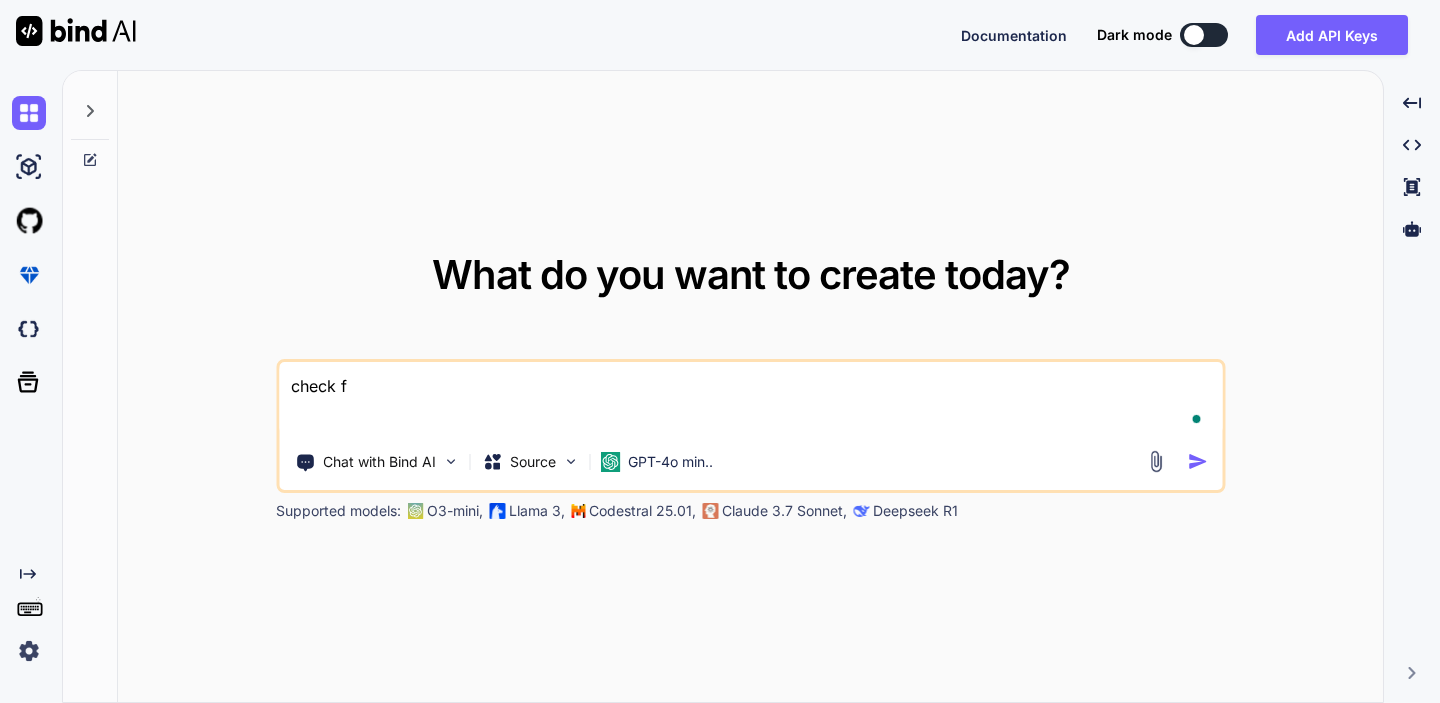 type on "check fi" 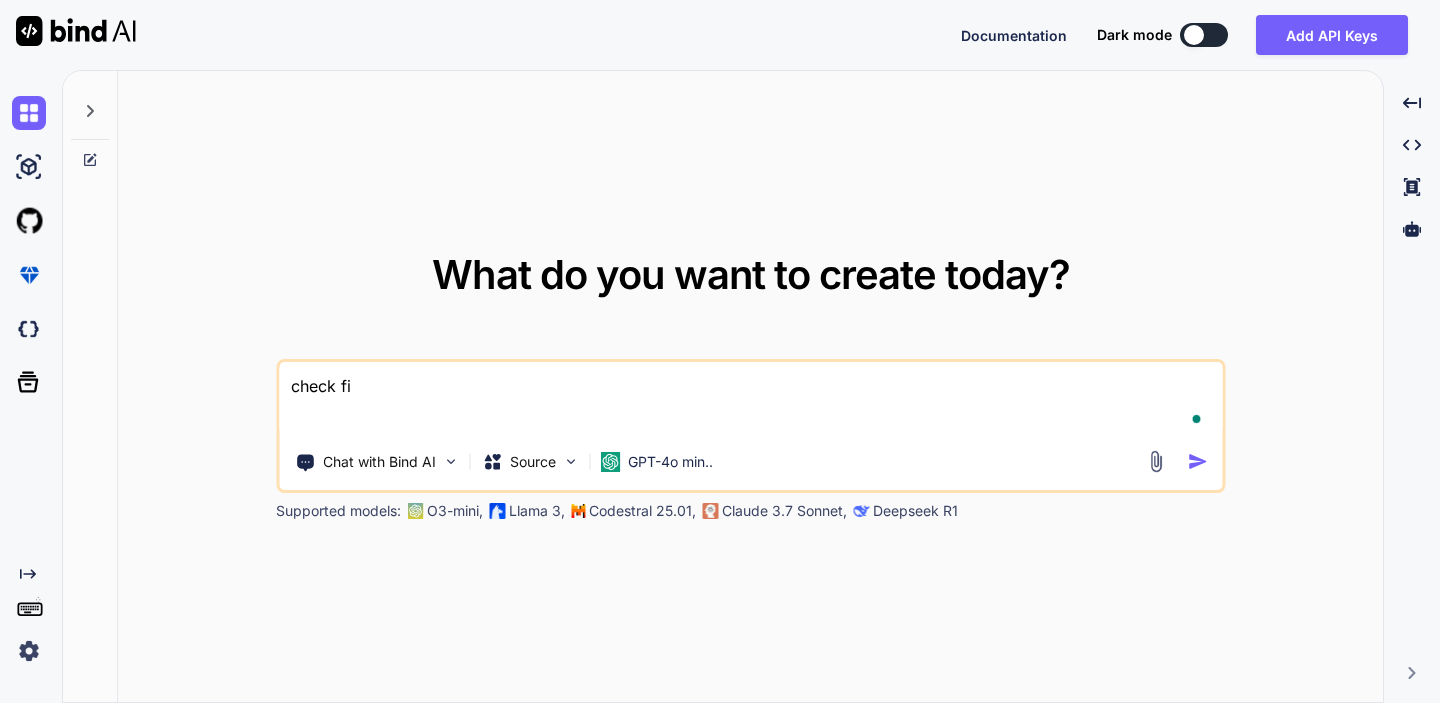 type on "check fir" 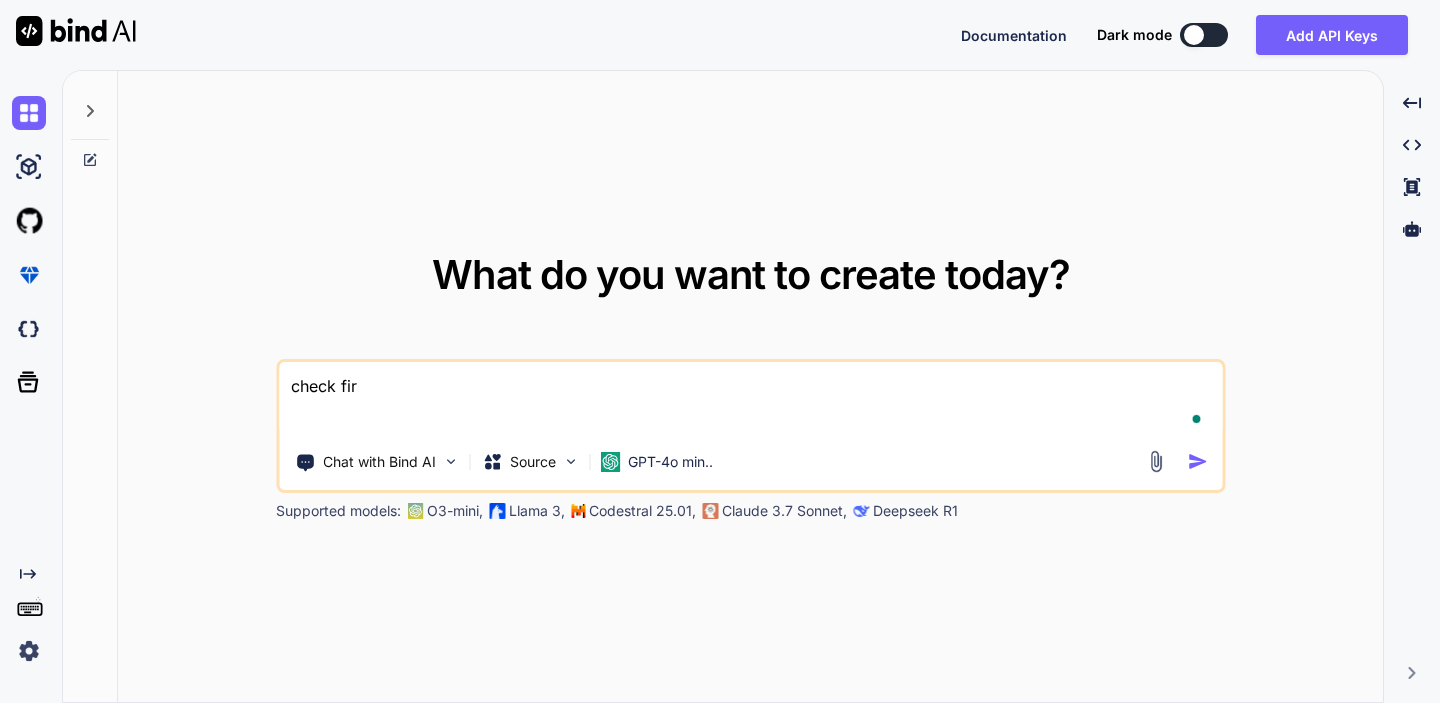 type on "check fir" 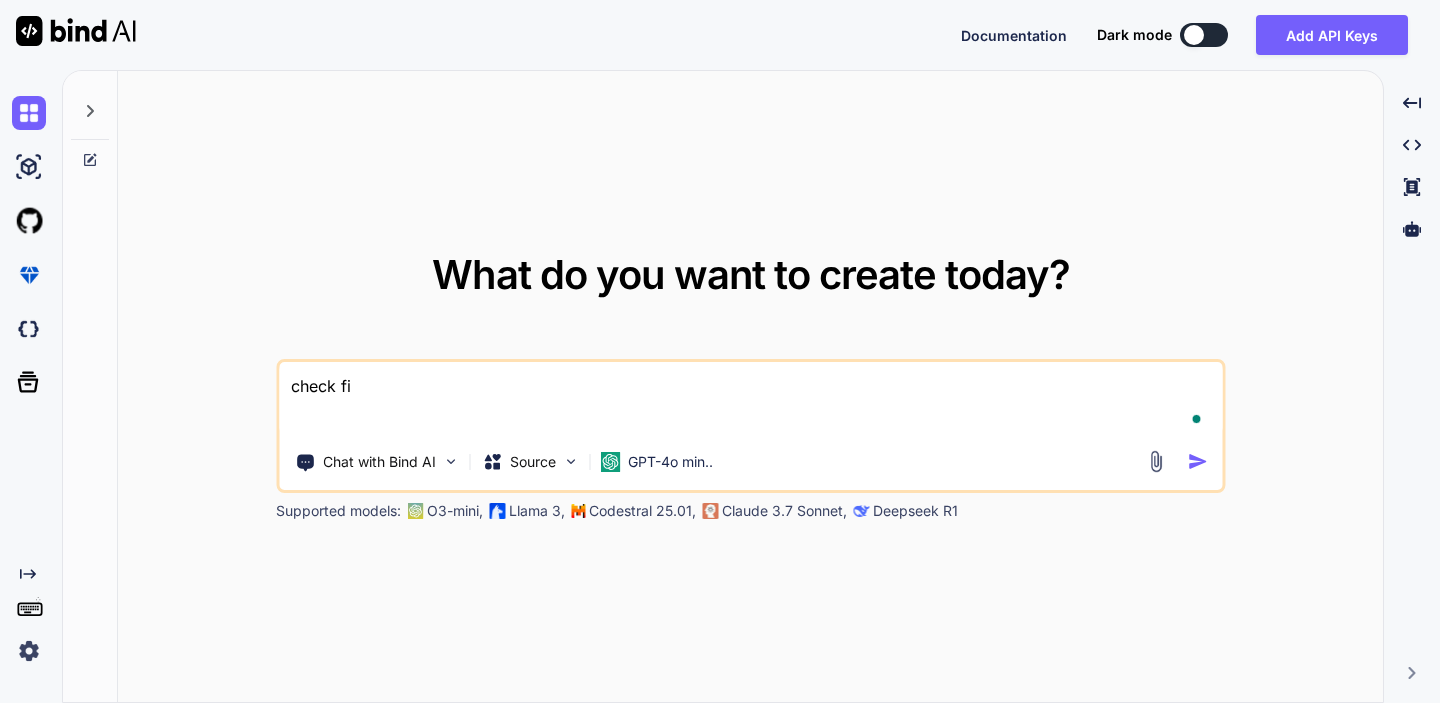 type on "check f" 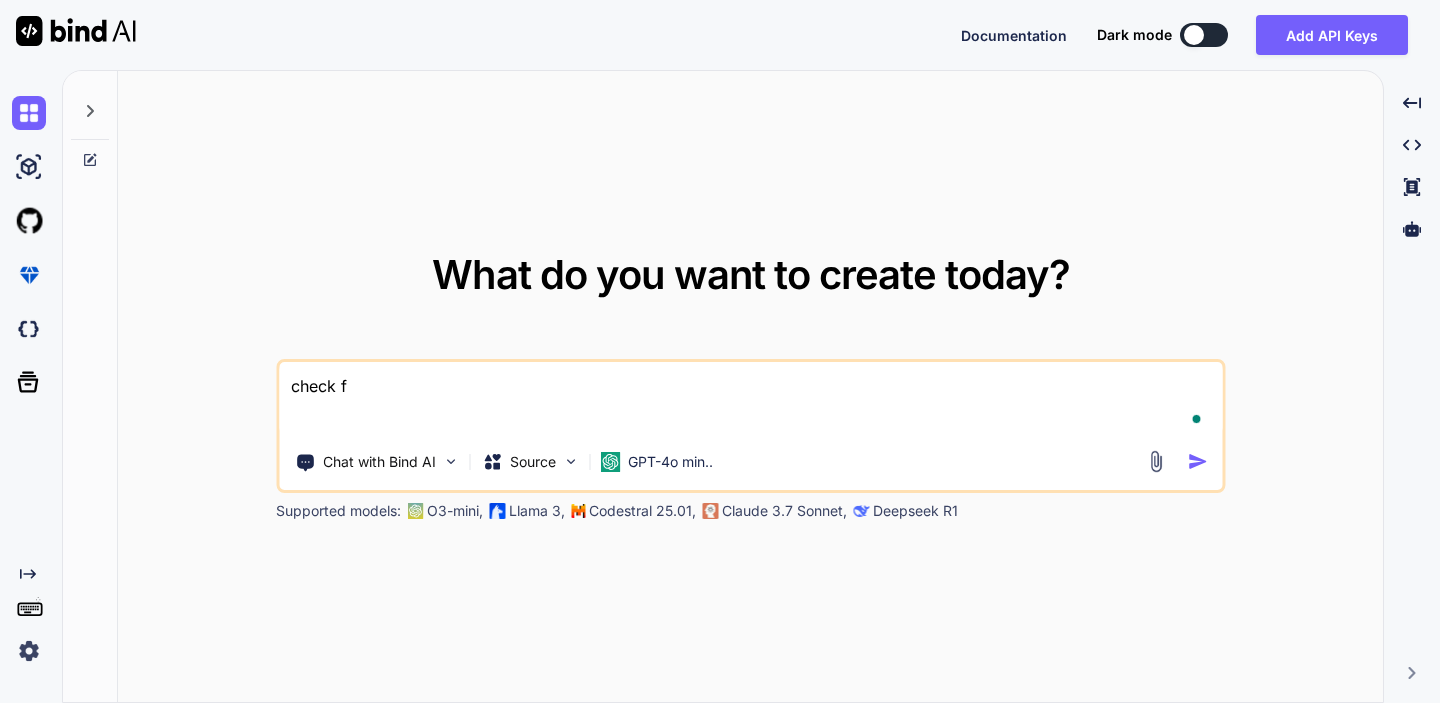 type on "check fi" 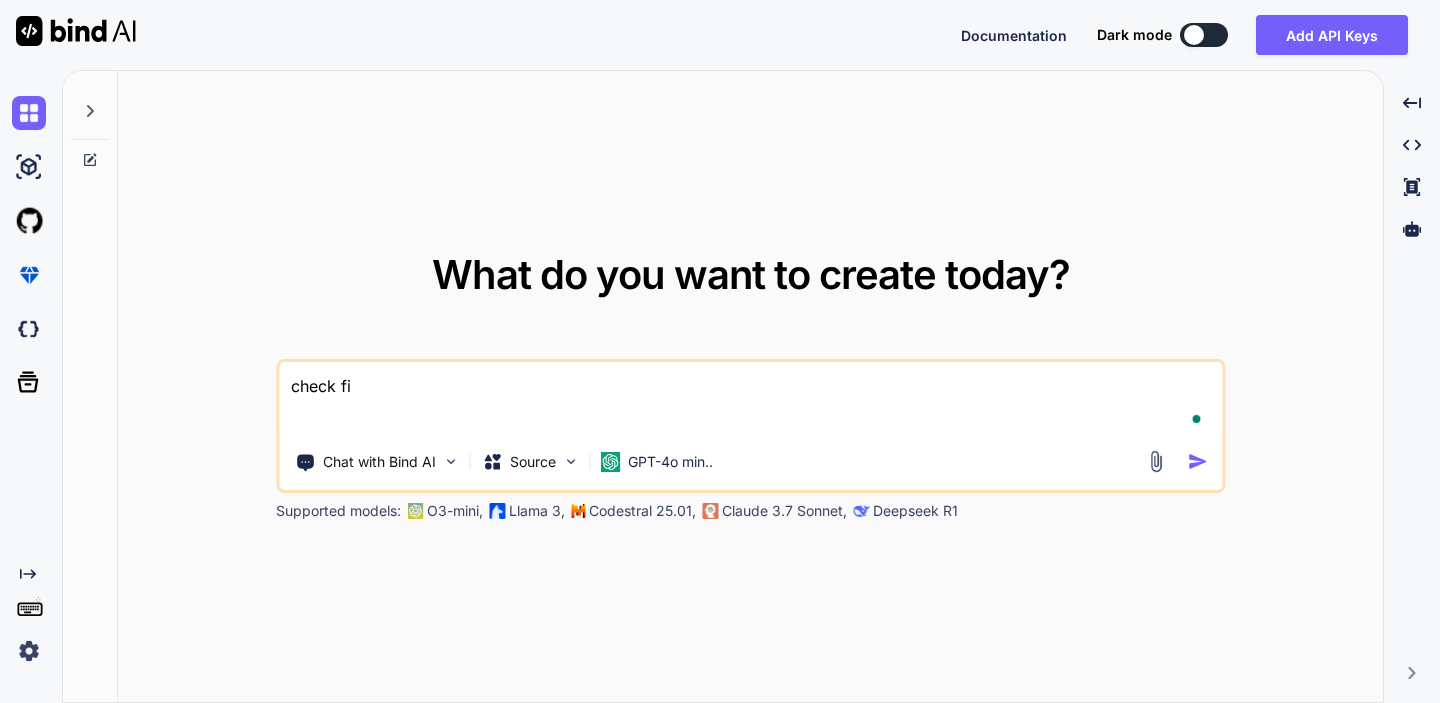 type on "check fir" 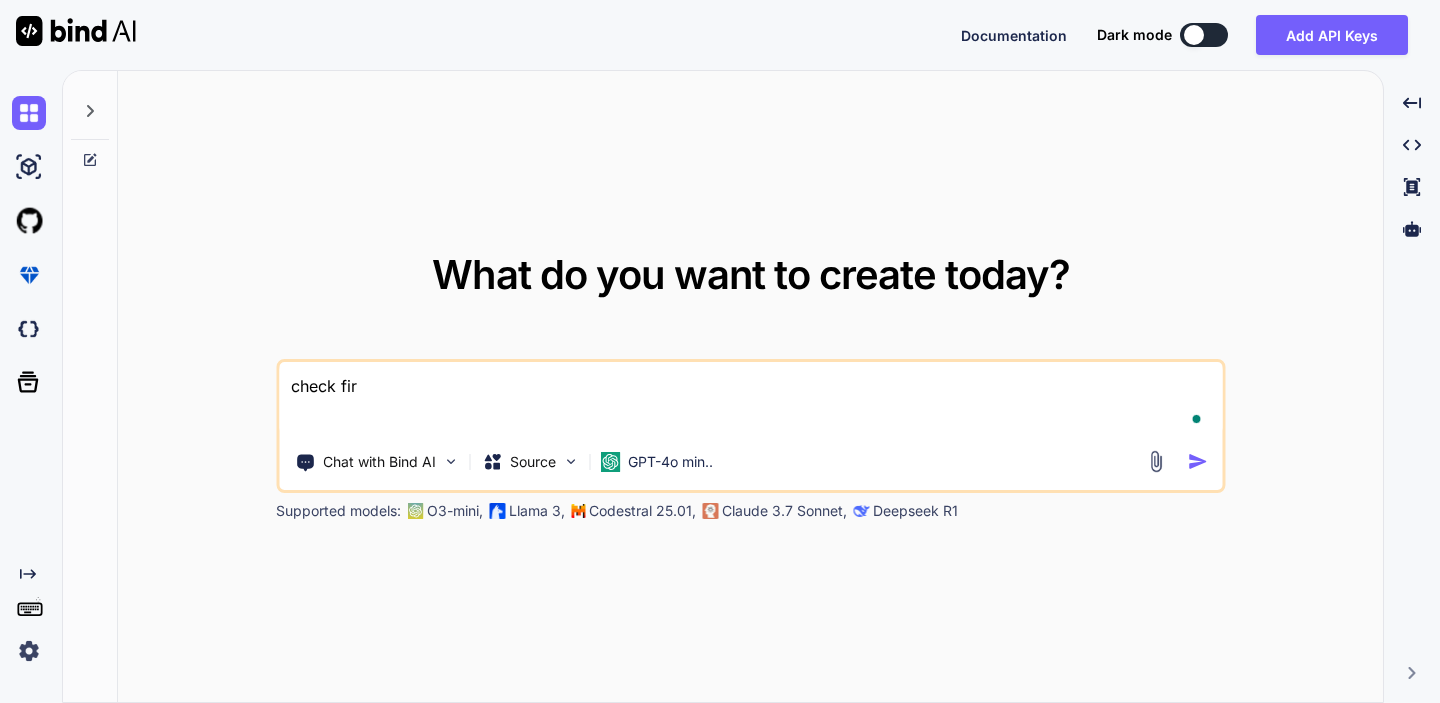 type on "check fir" 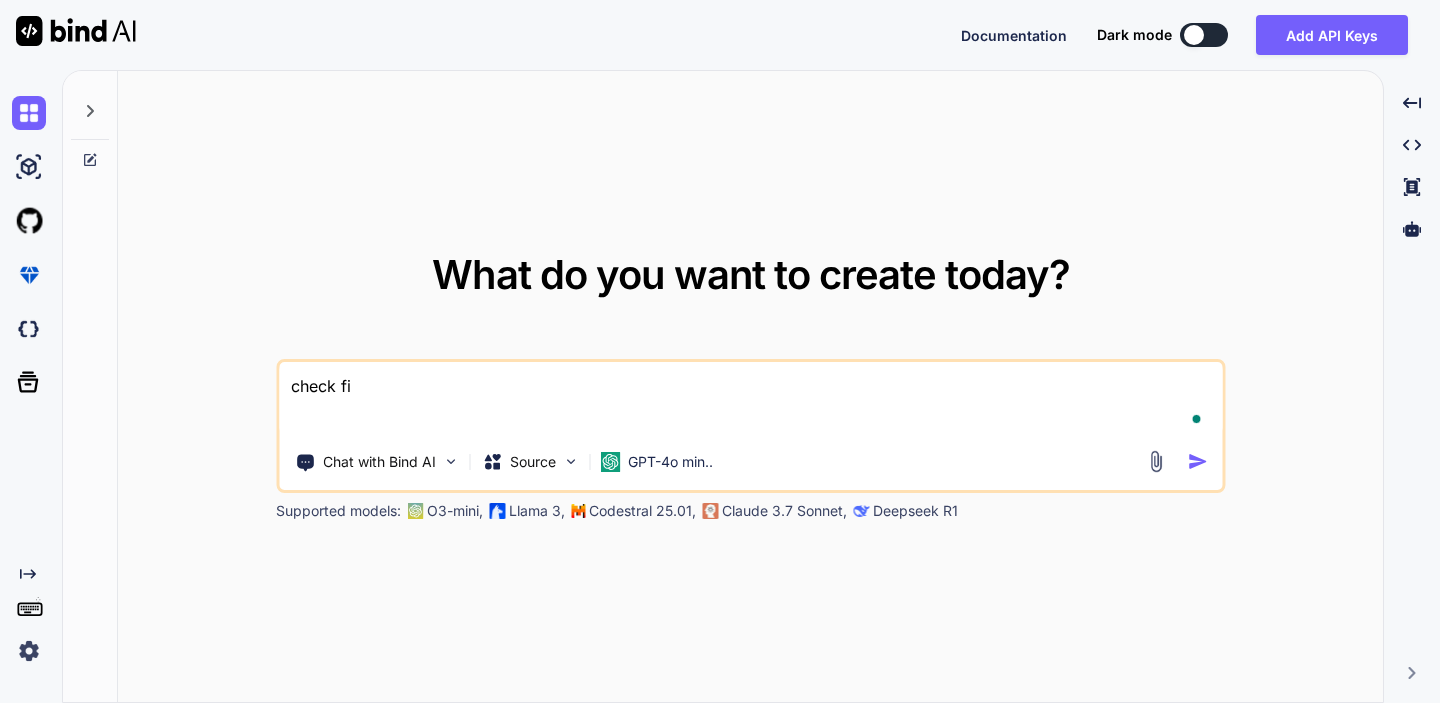 type on "check f" 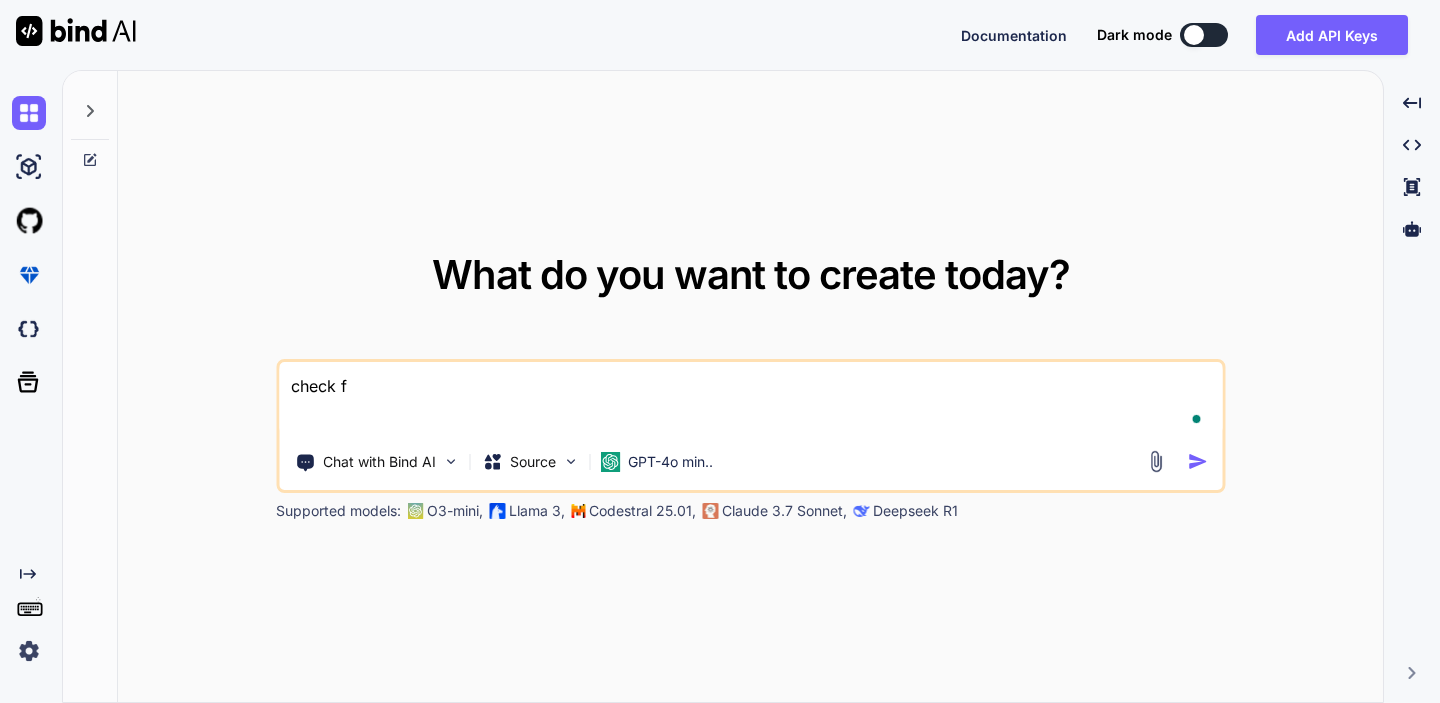 type on "check fo" 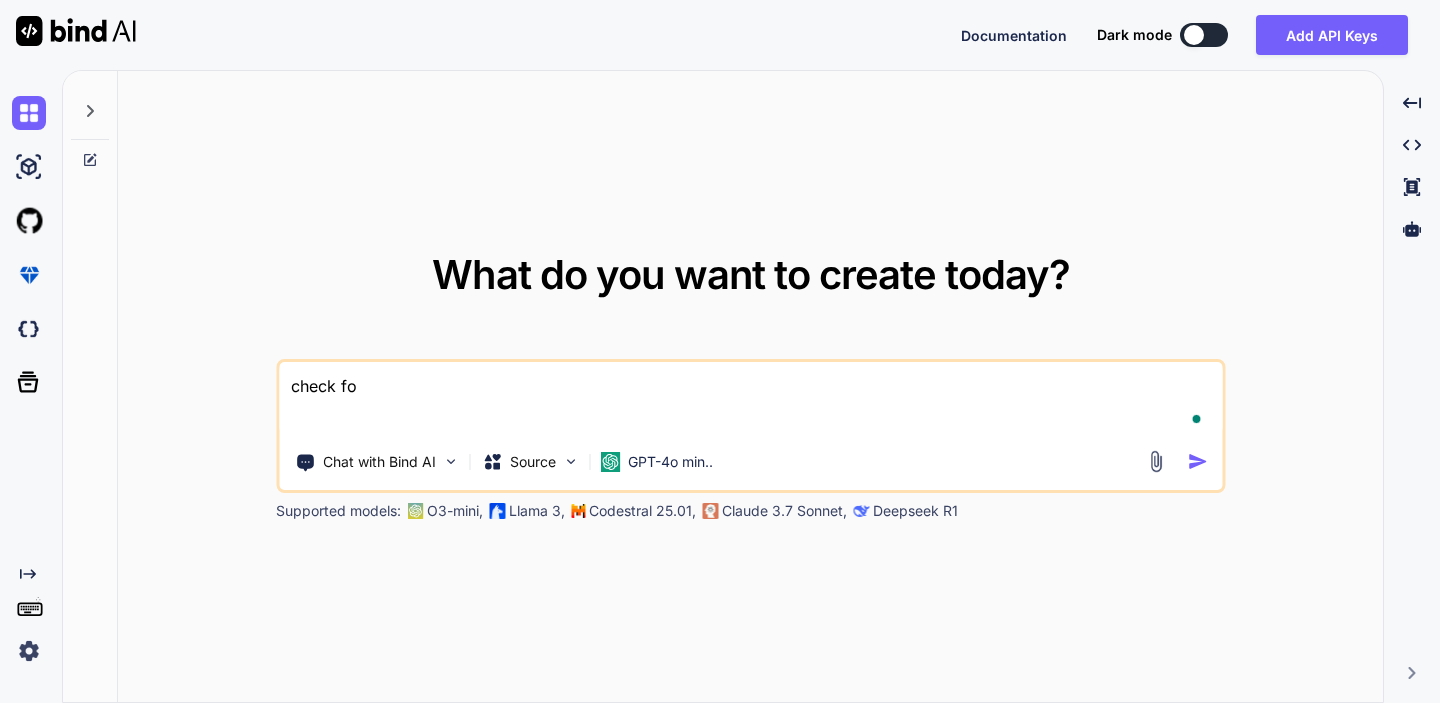 type on "check for" 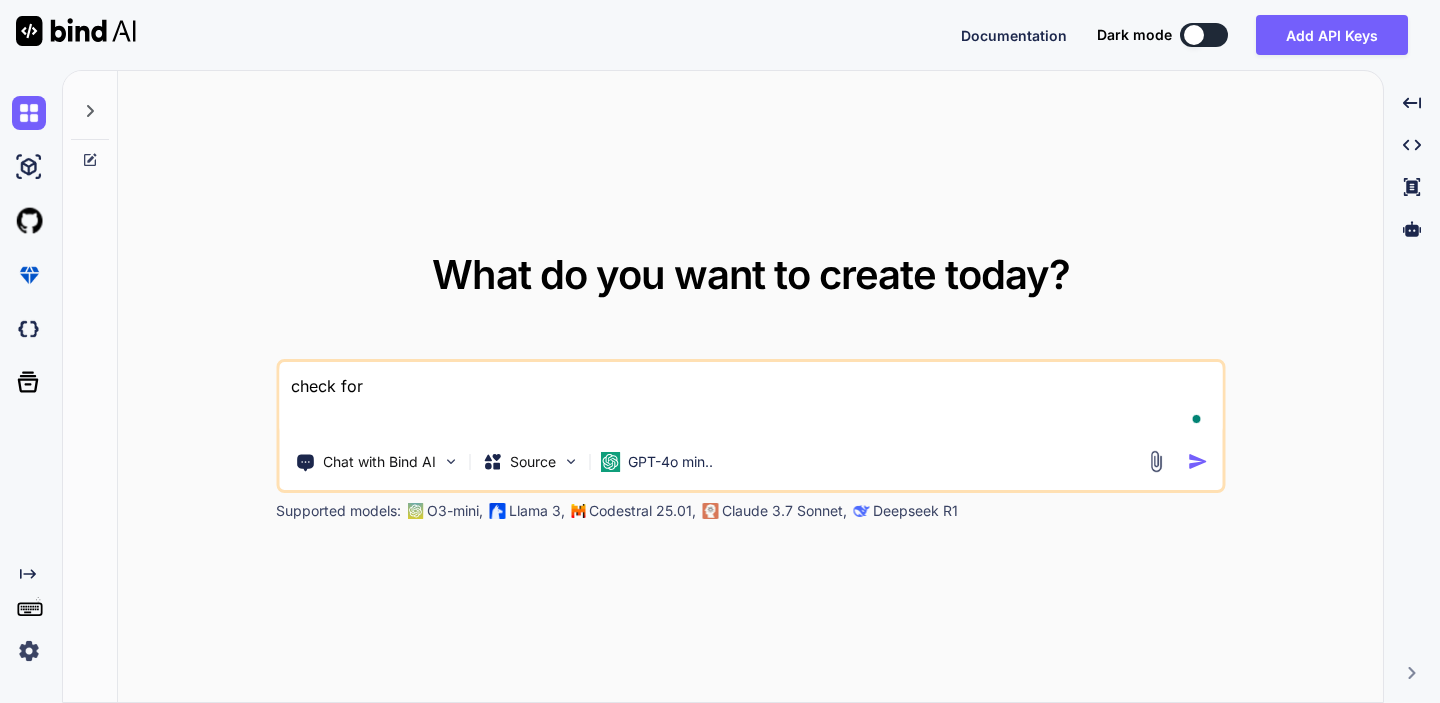type on "check for" 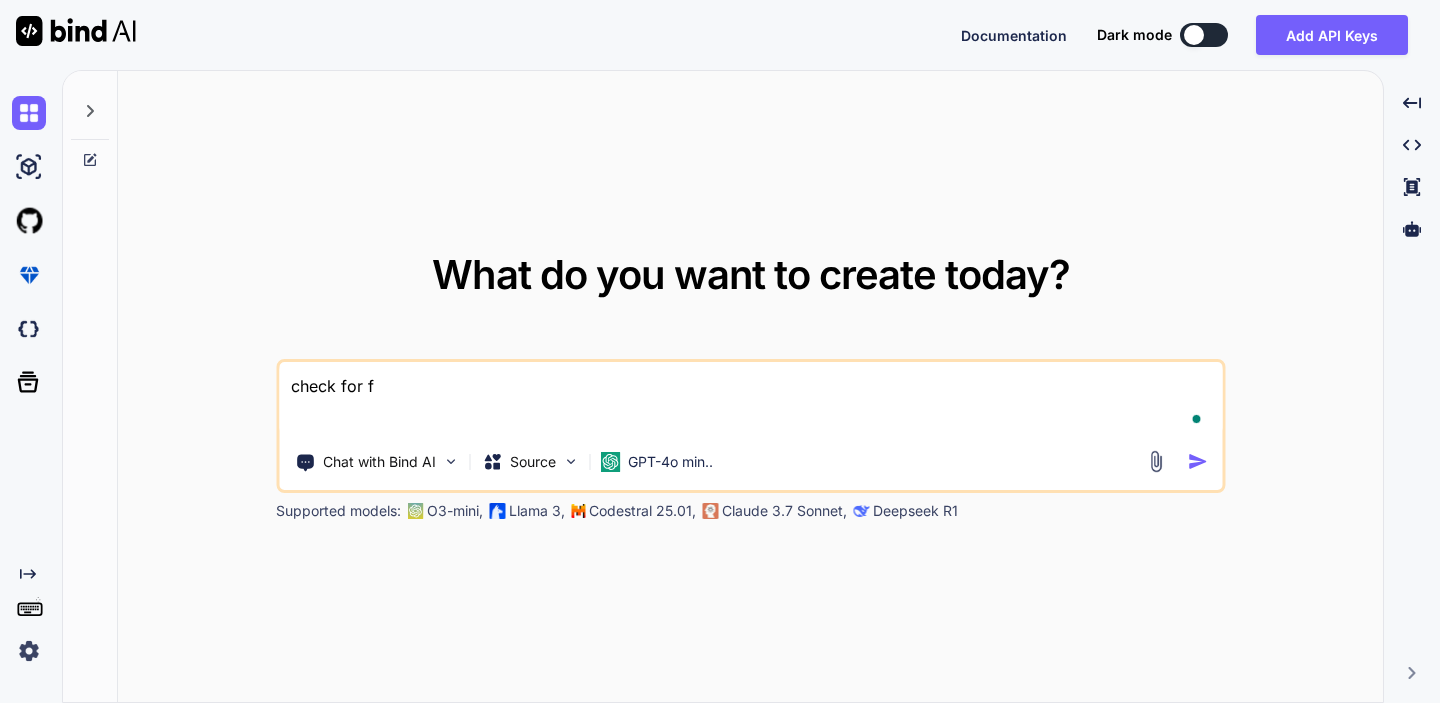 type on "check for fr" 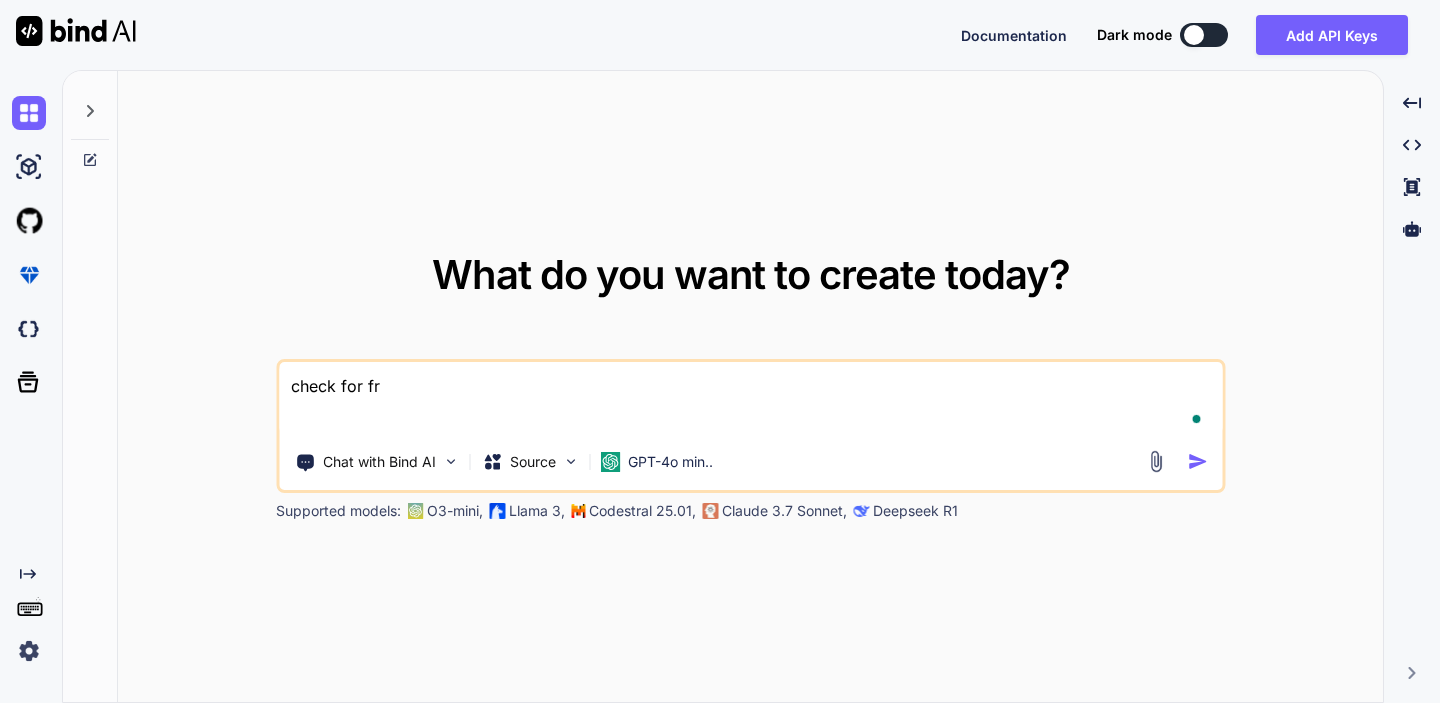 type on "check for fre" 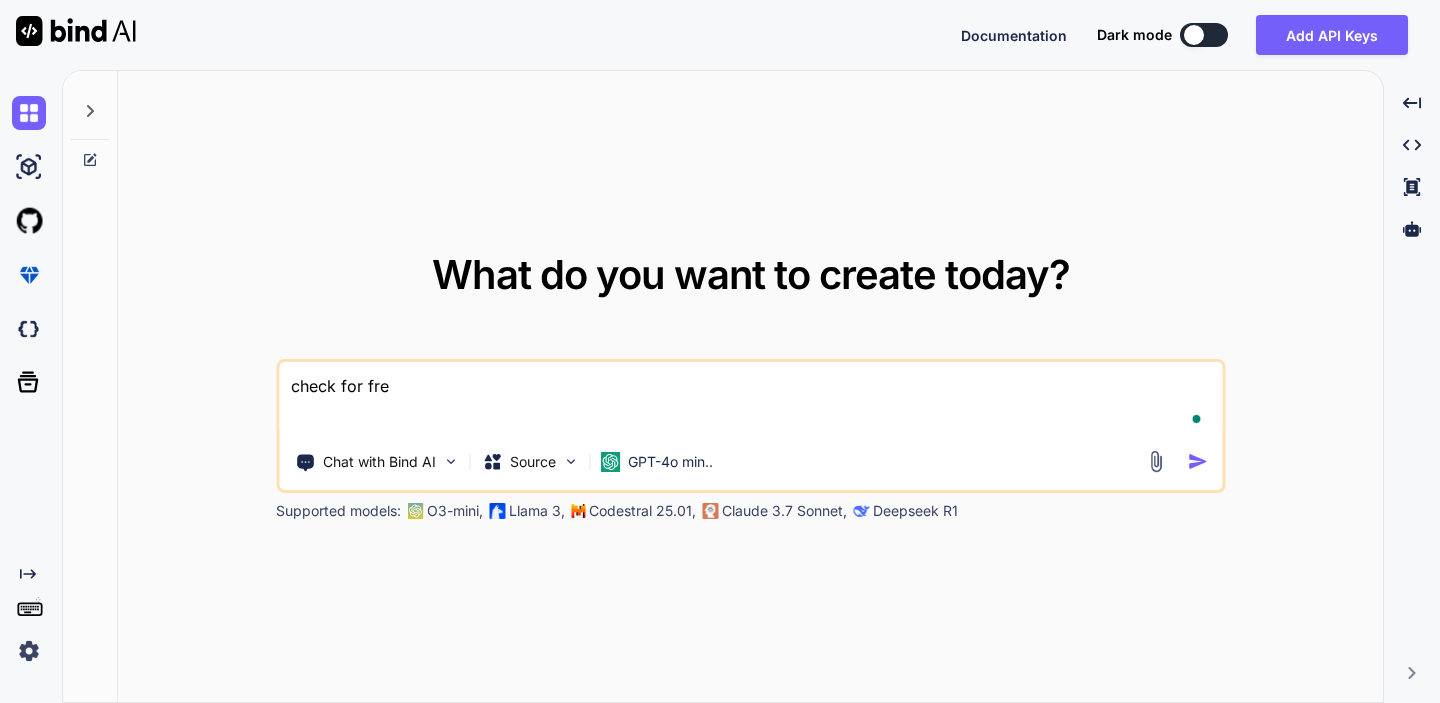 type on "check for free" 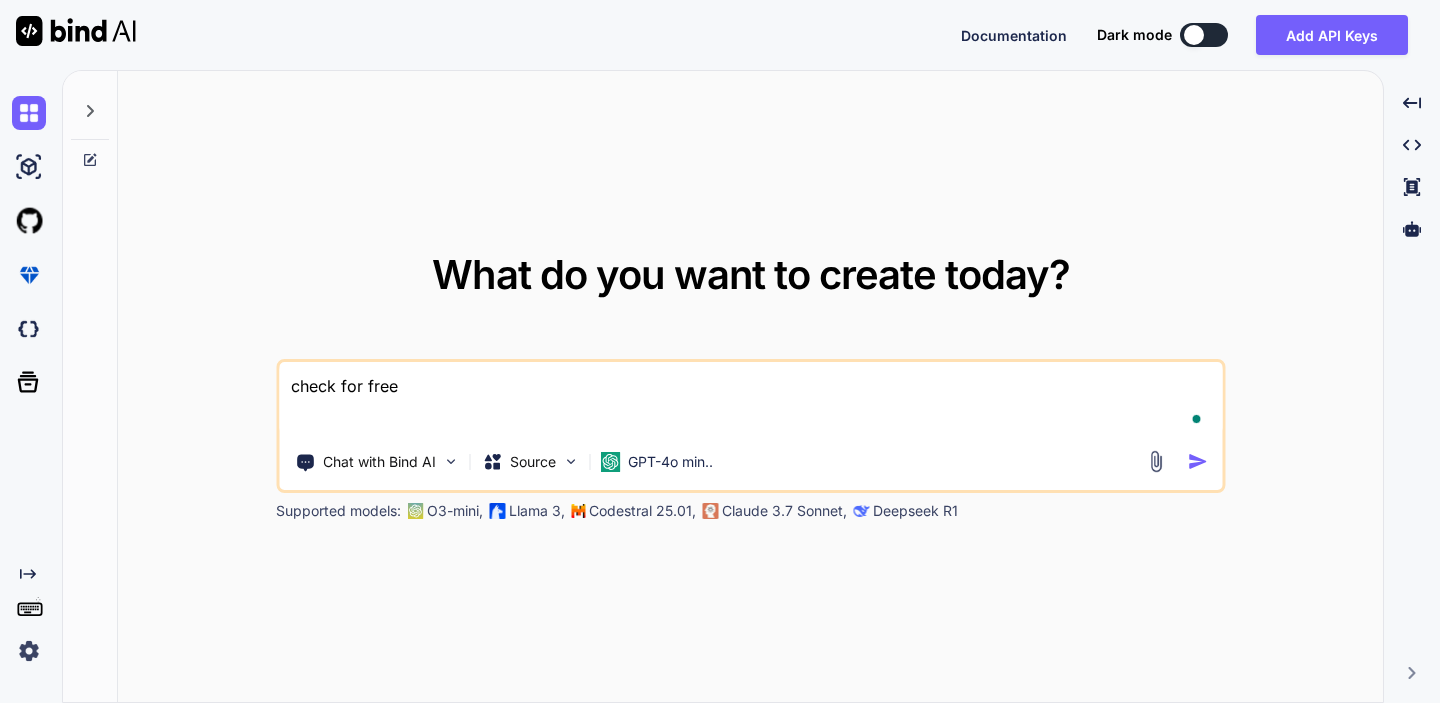 type on "check for free" 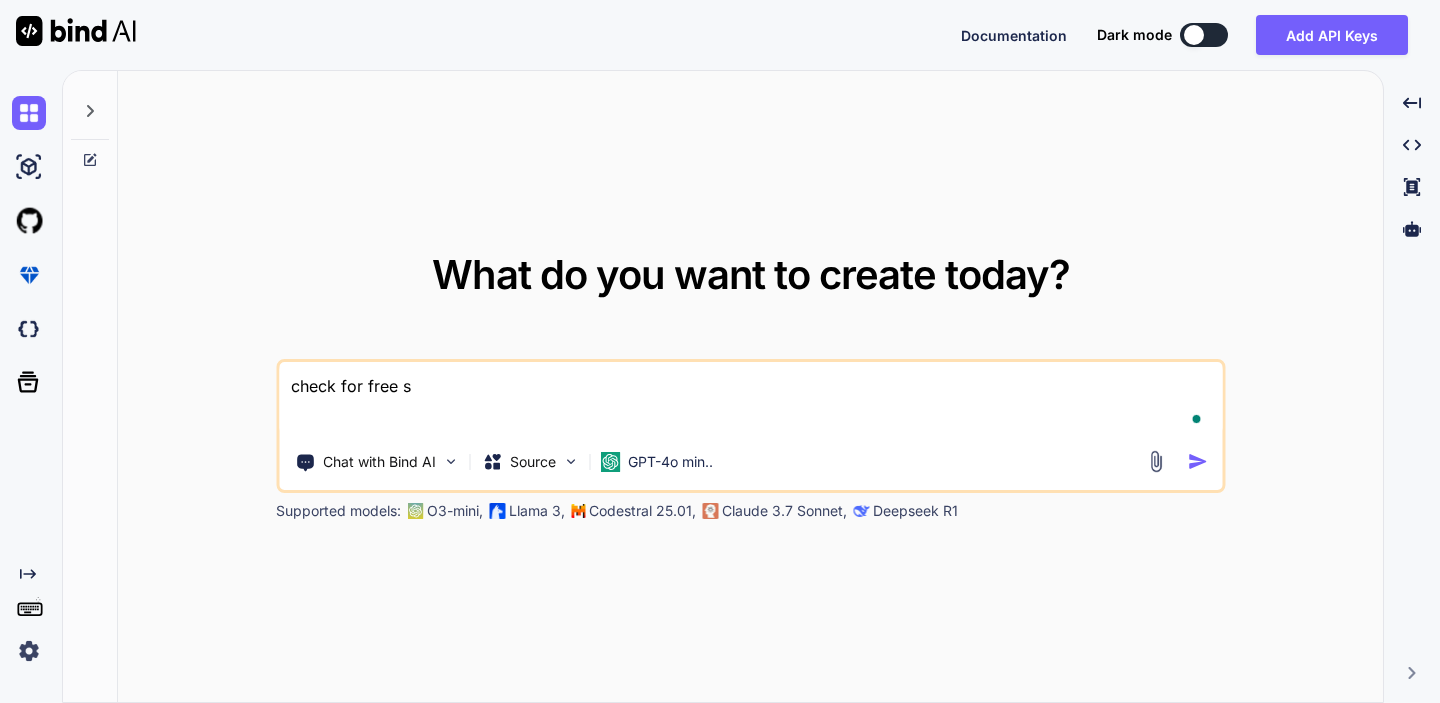 type on "check for free so" 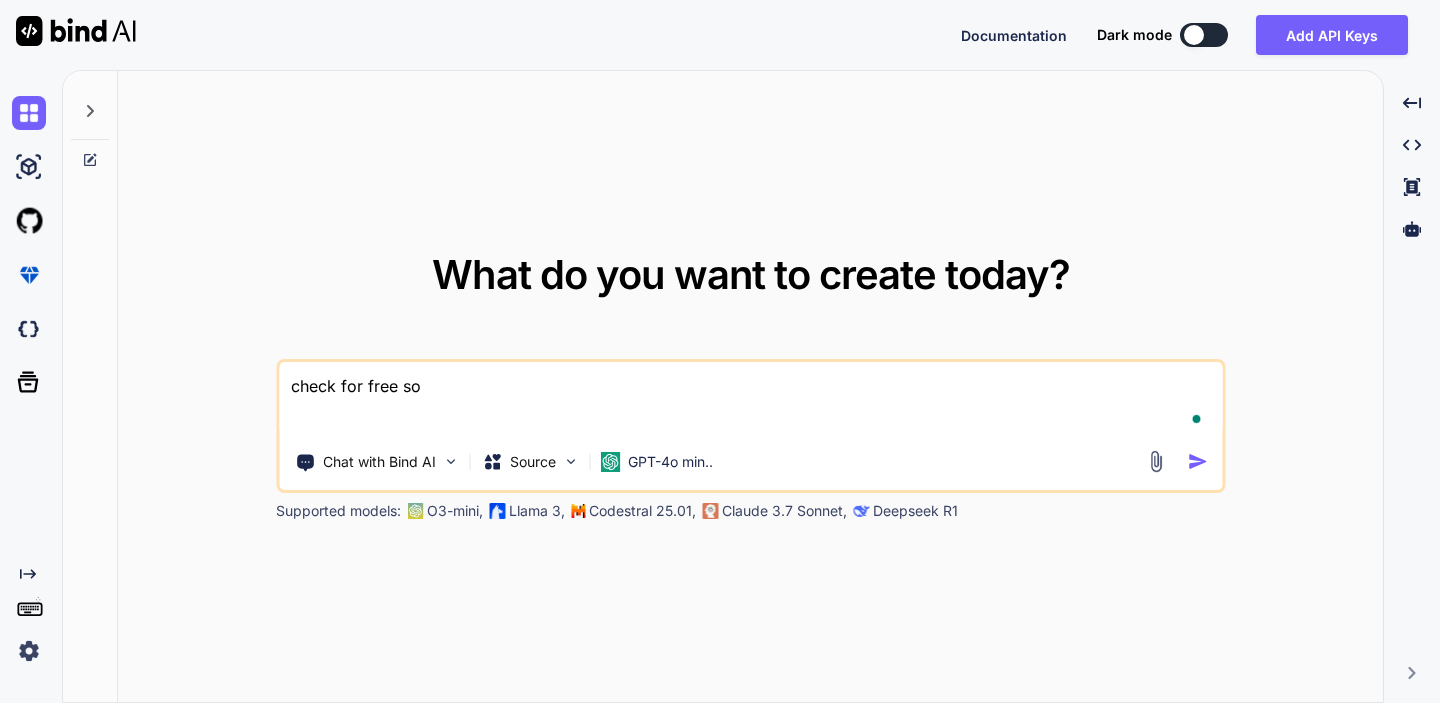 type on "check for free sol" 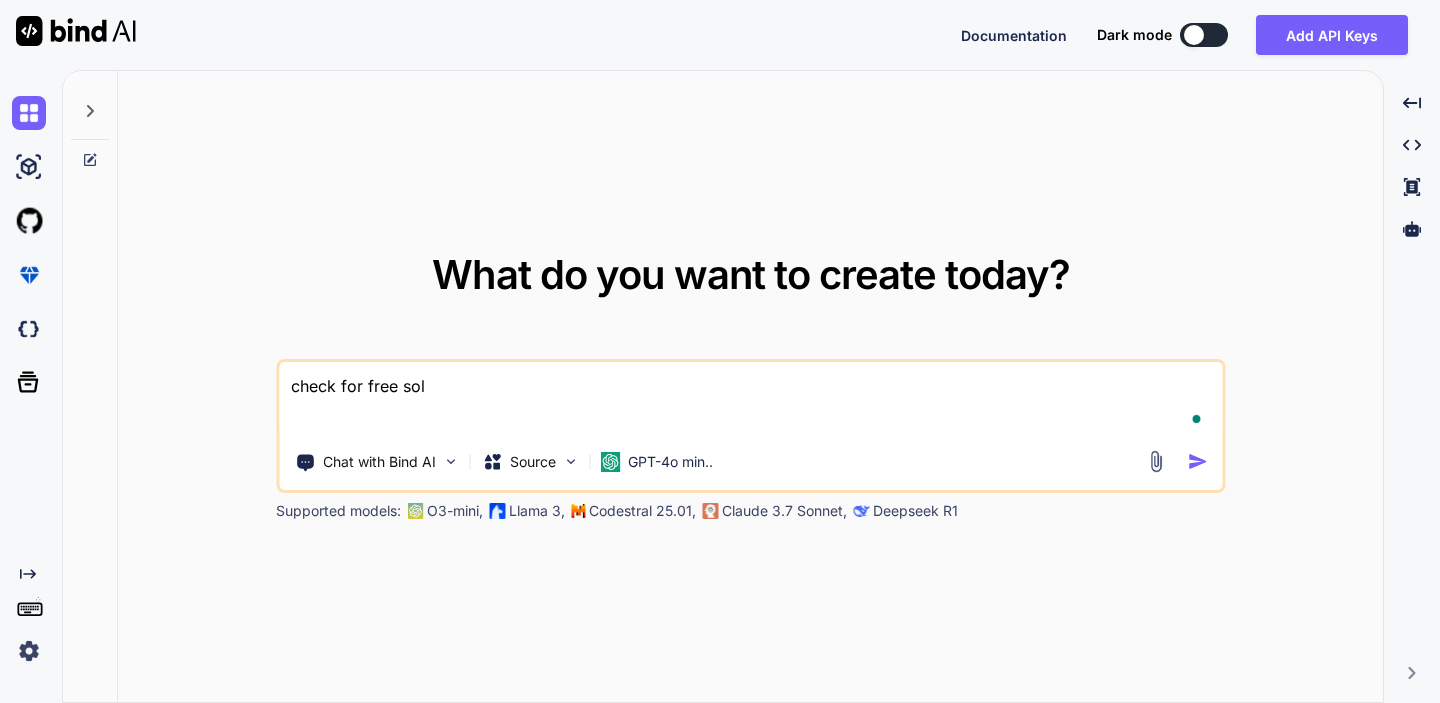 type on "check for free sola" 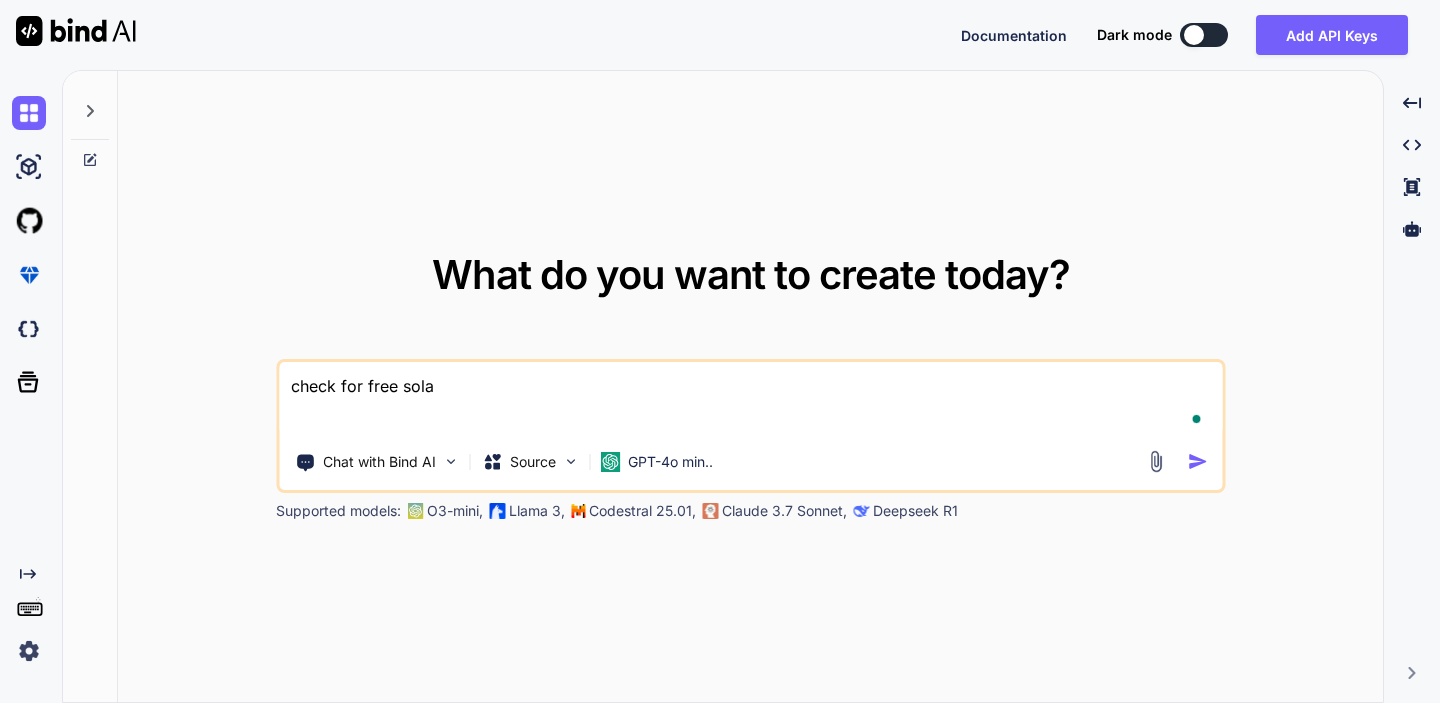 type on "check for free solan" 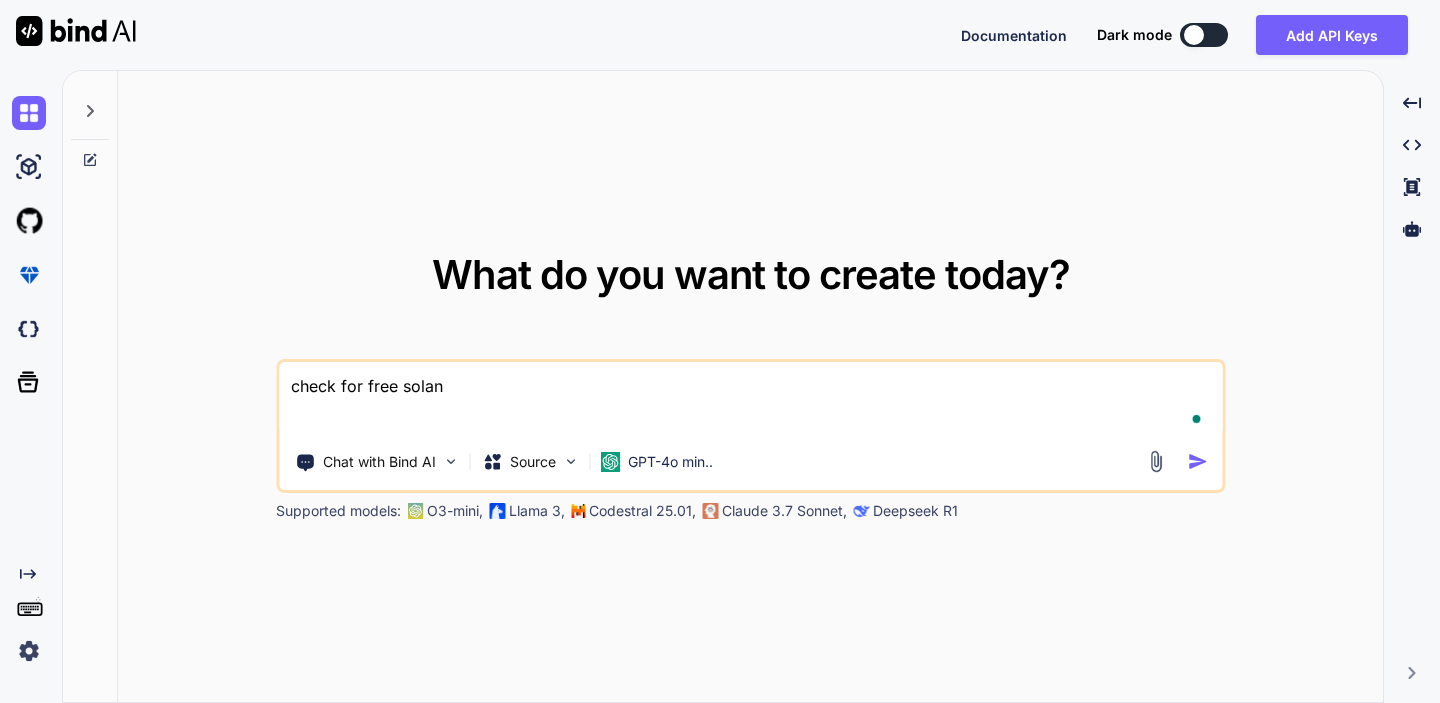 type on "check for free solana" 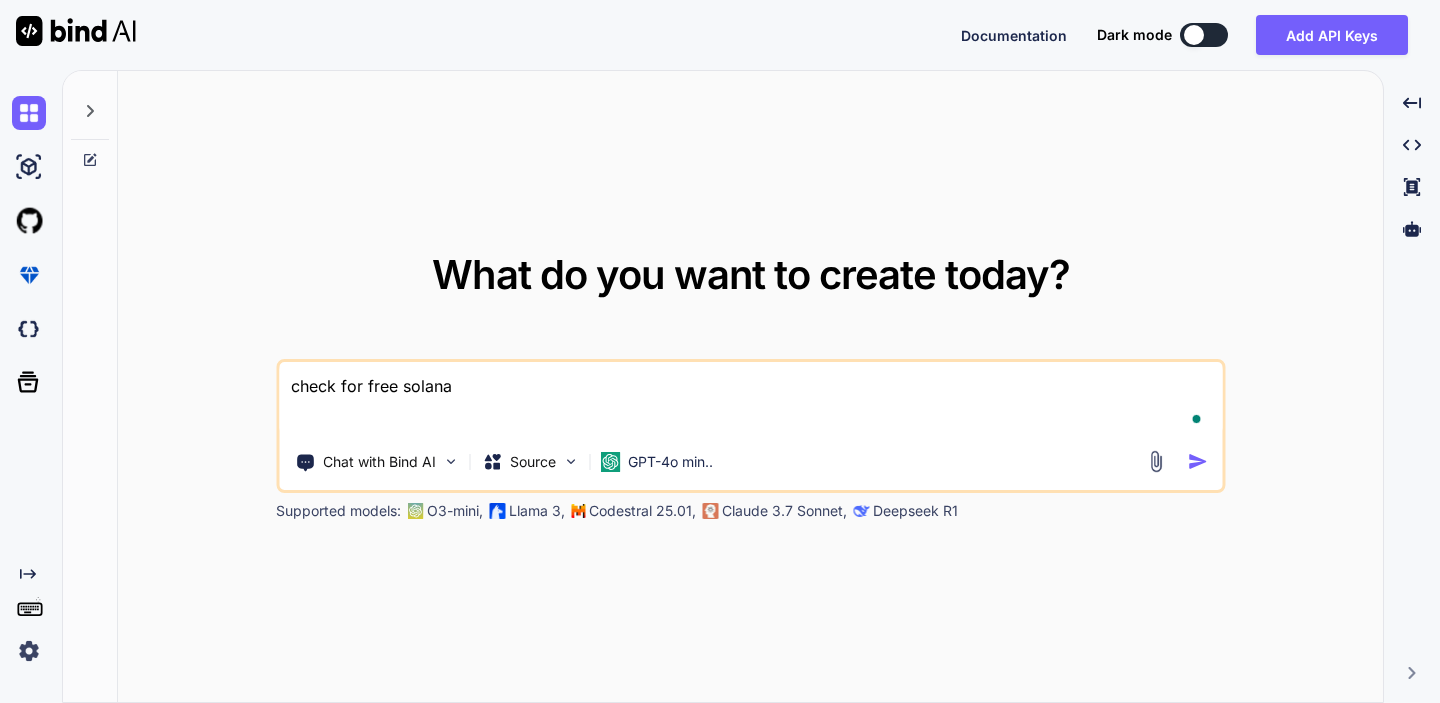 type on "check for free solana" 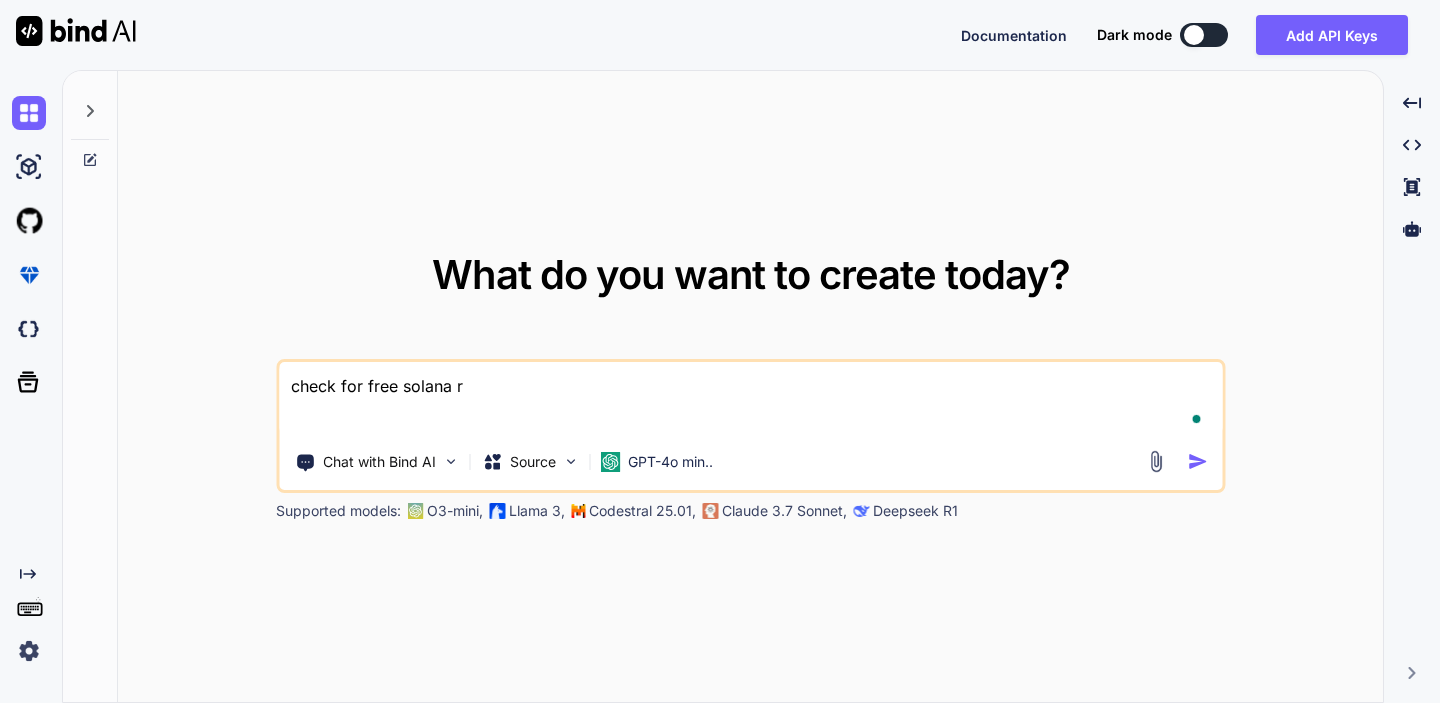 type on "check for free solana rb" 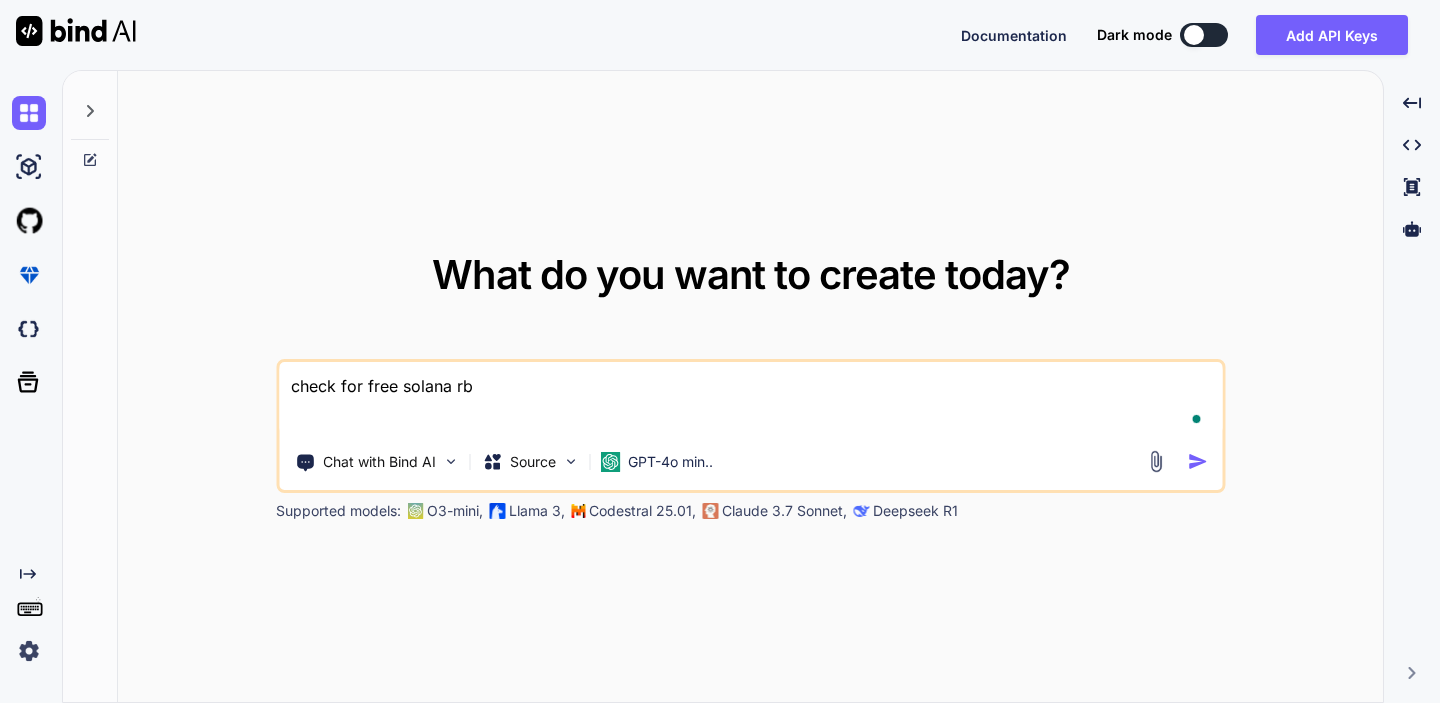 type on "check for free solana r" 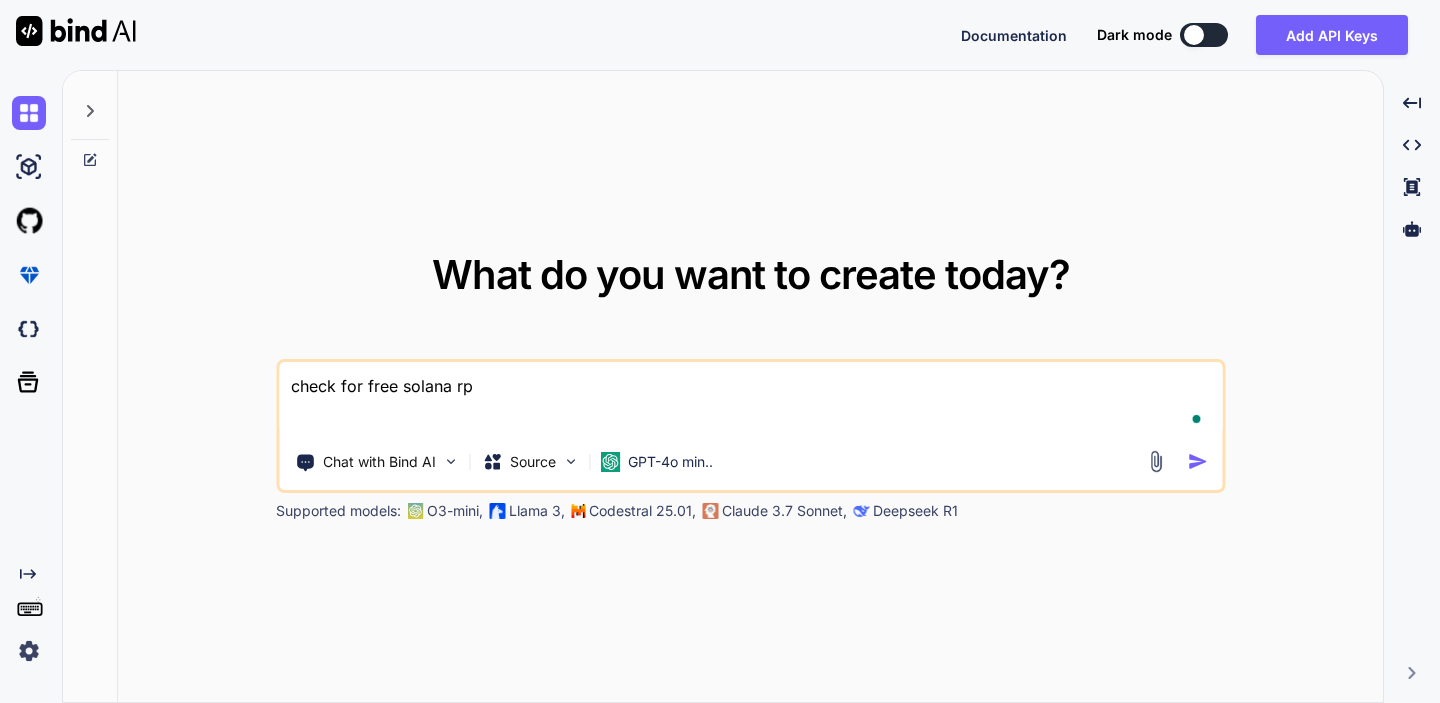 type on "check for free solana rpo" 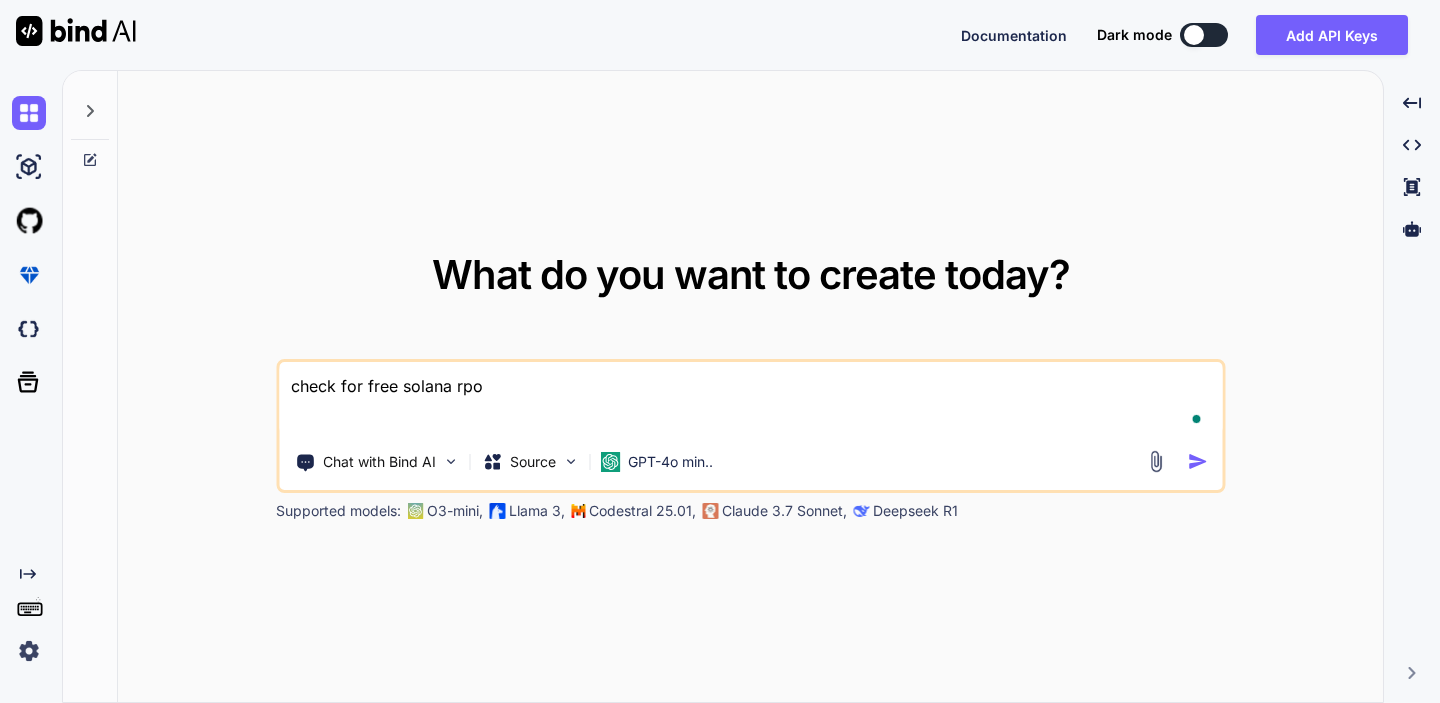 type on "check for free solana rpoc" 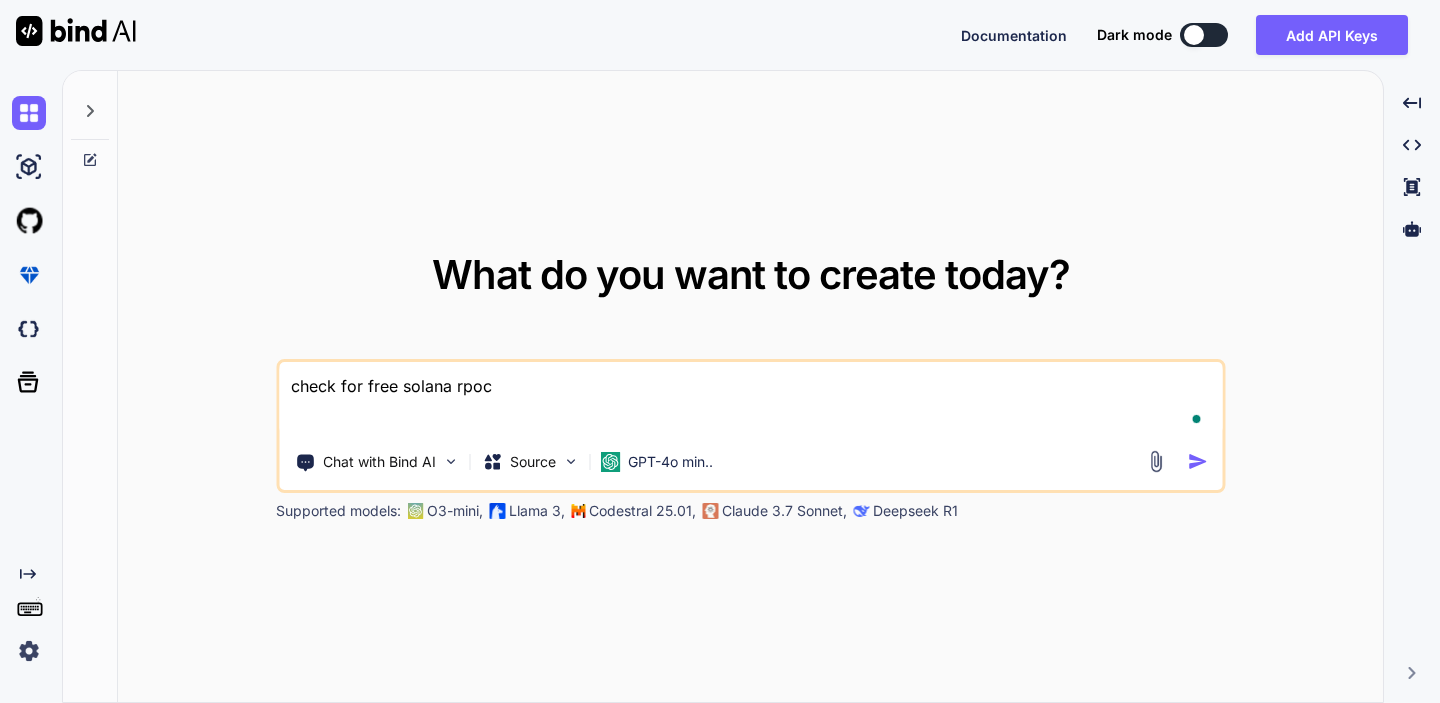type on "check for free solana rpo" 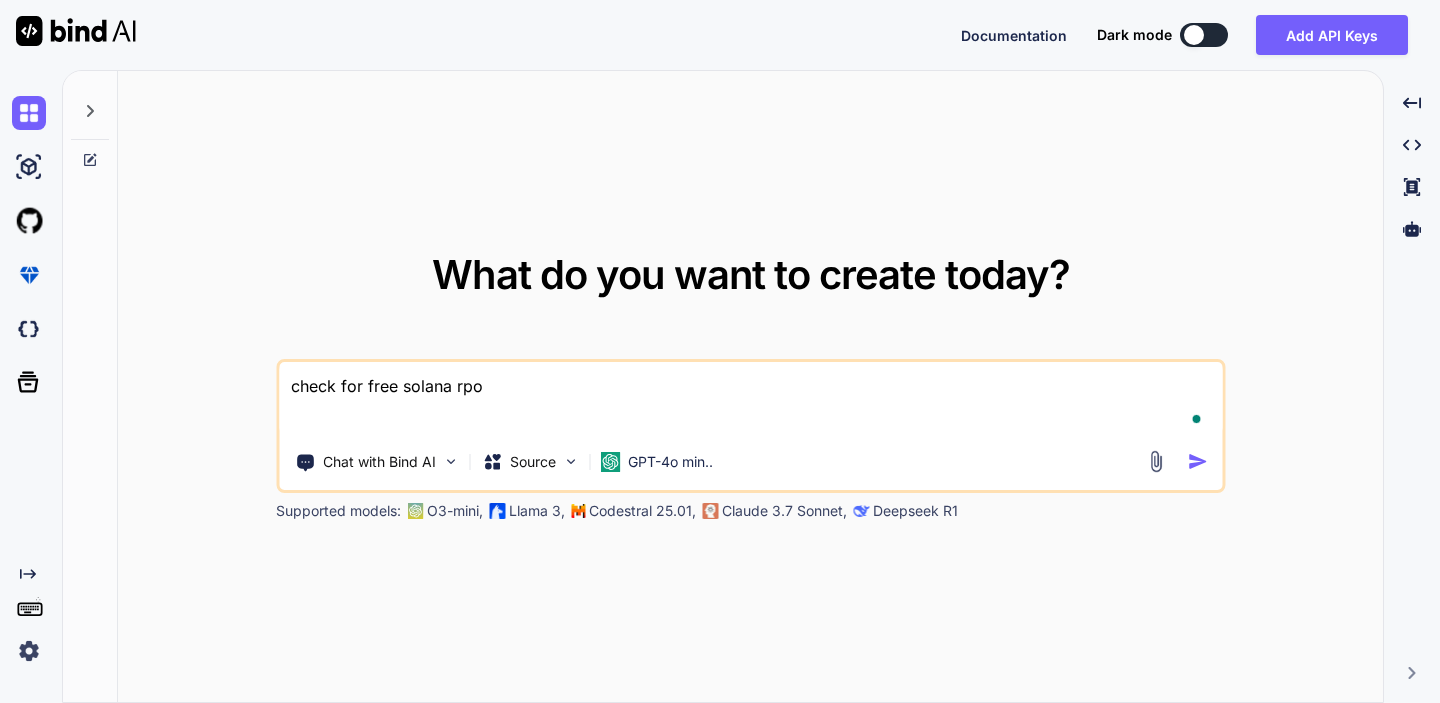 type on "check for free solana rp" 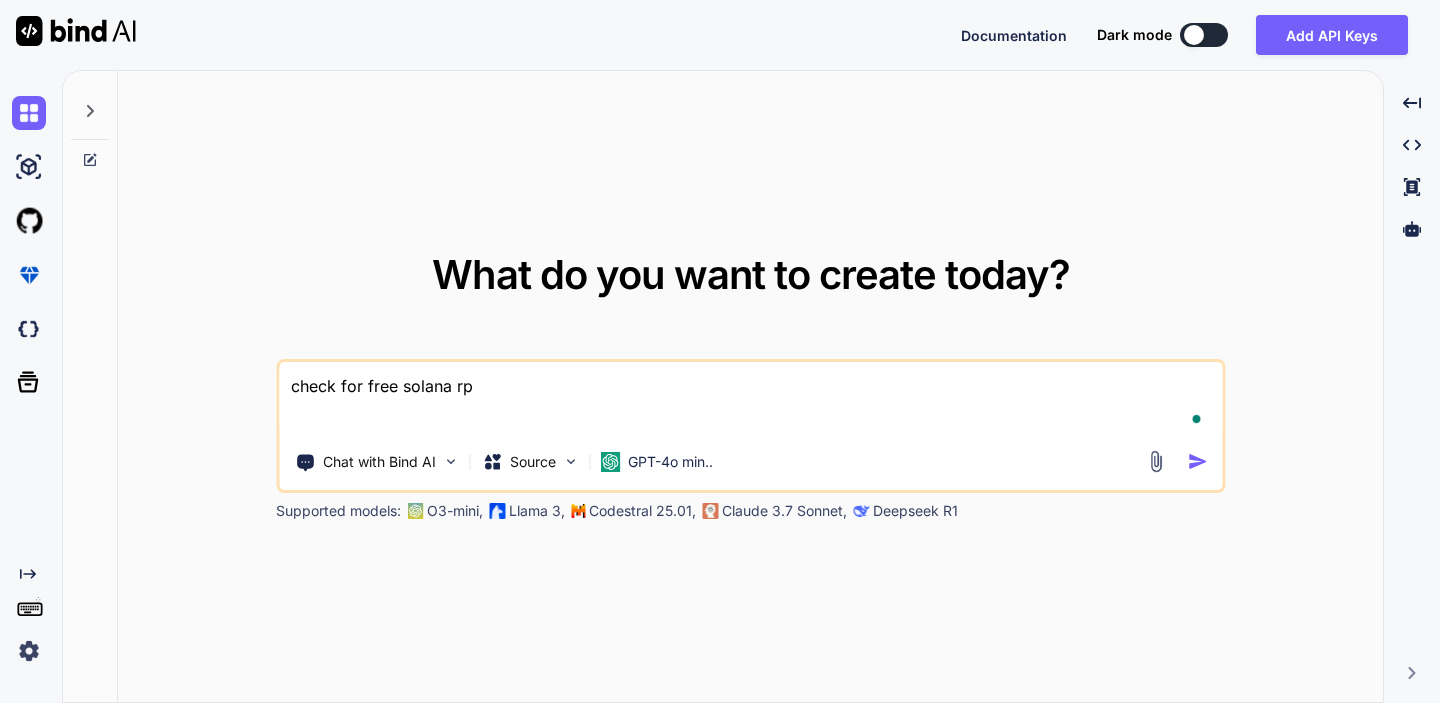 type on "check for free solana rpc" 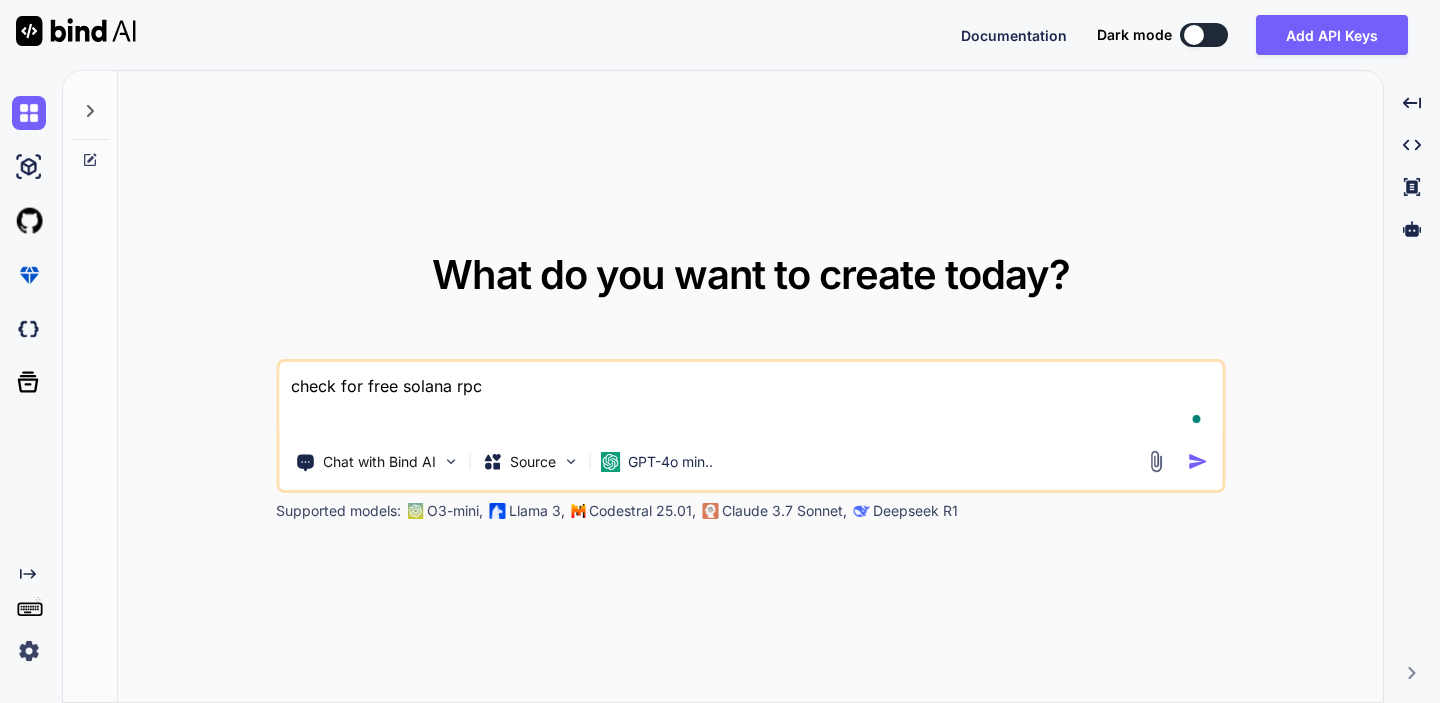 type on "check for free solana rpcc" 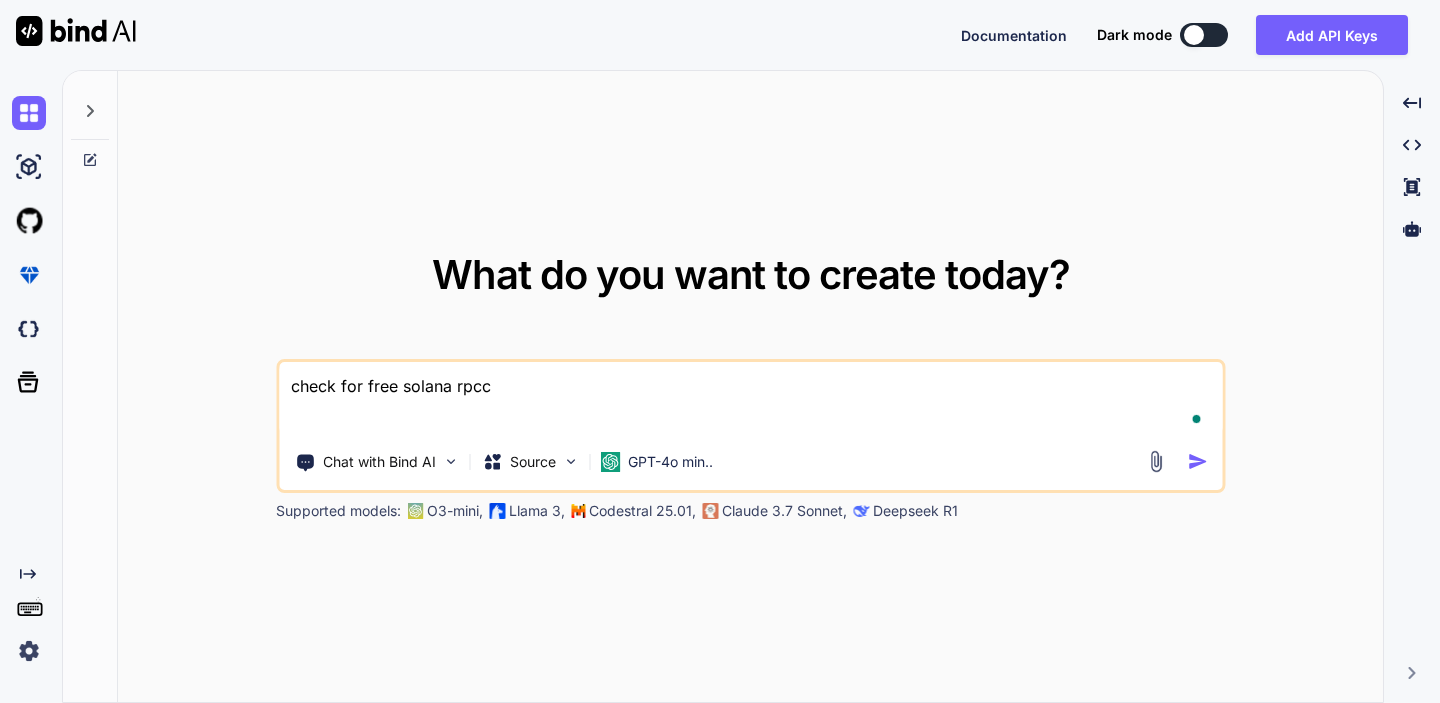 type on "check for free solana rpcc" 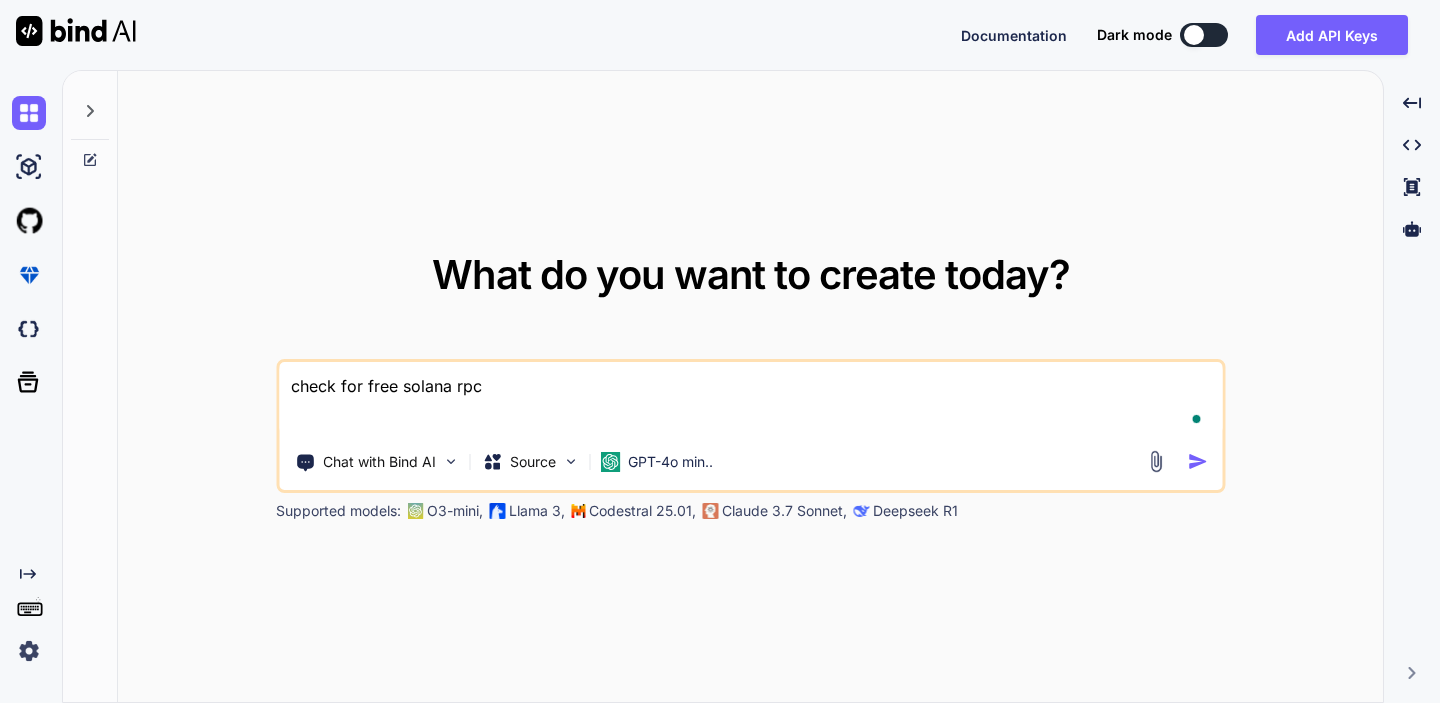 type on "check for free solana rpc" 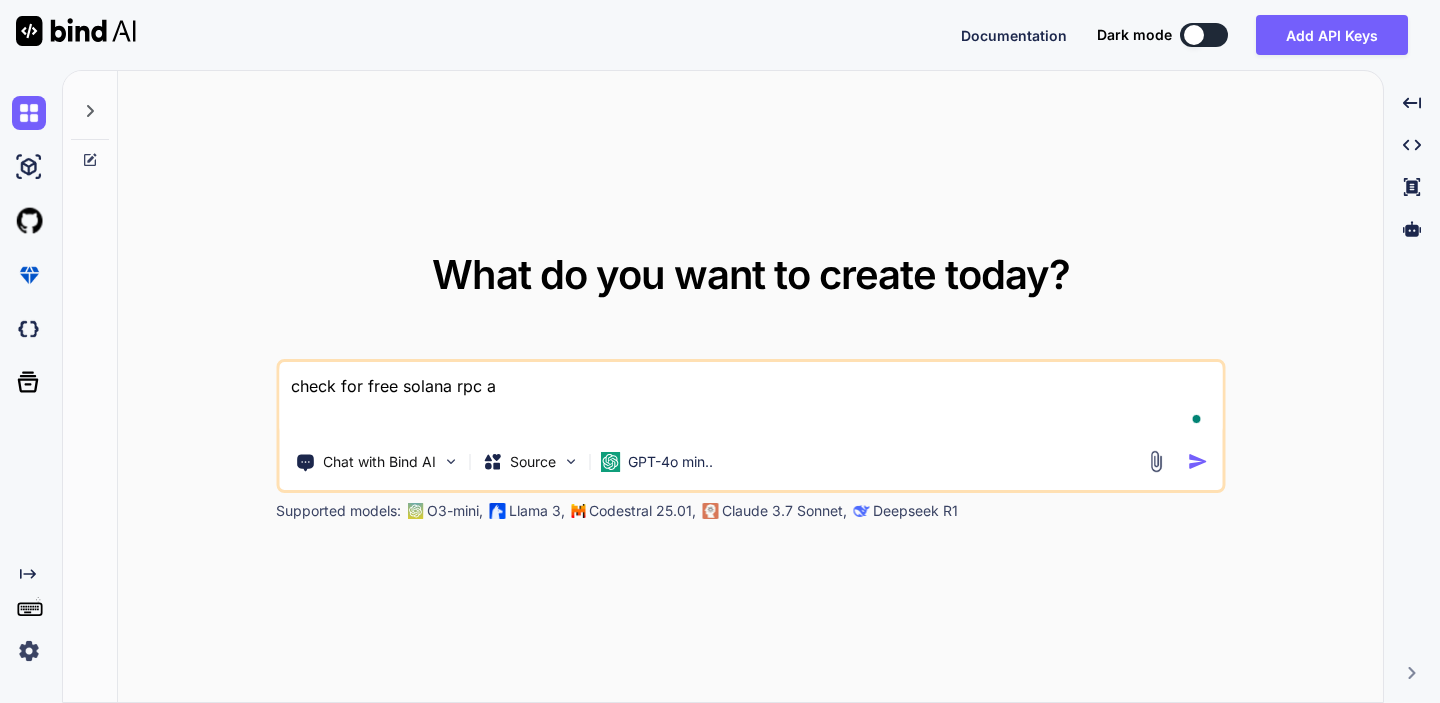 type on "check for free solana rpc an" 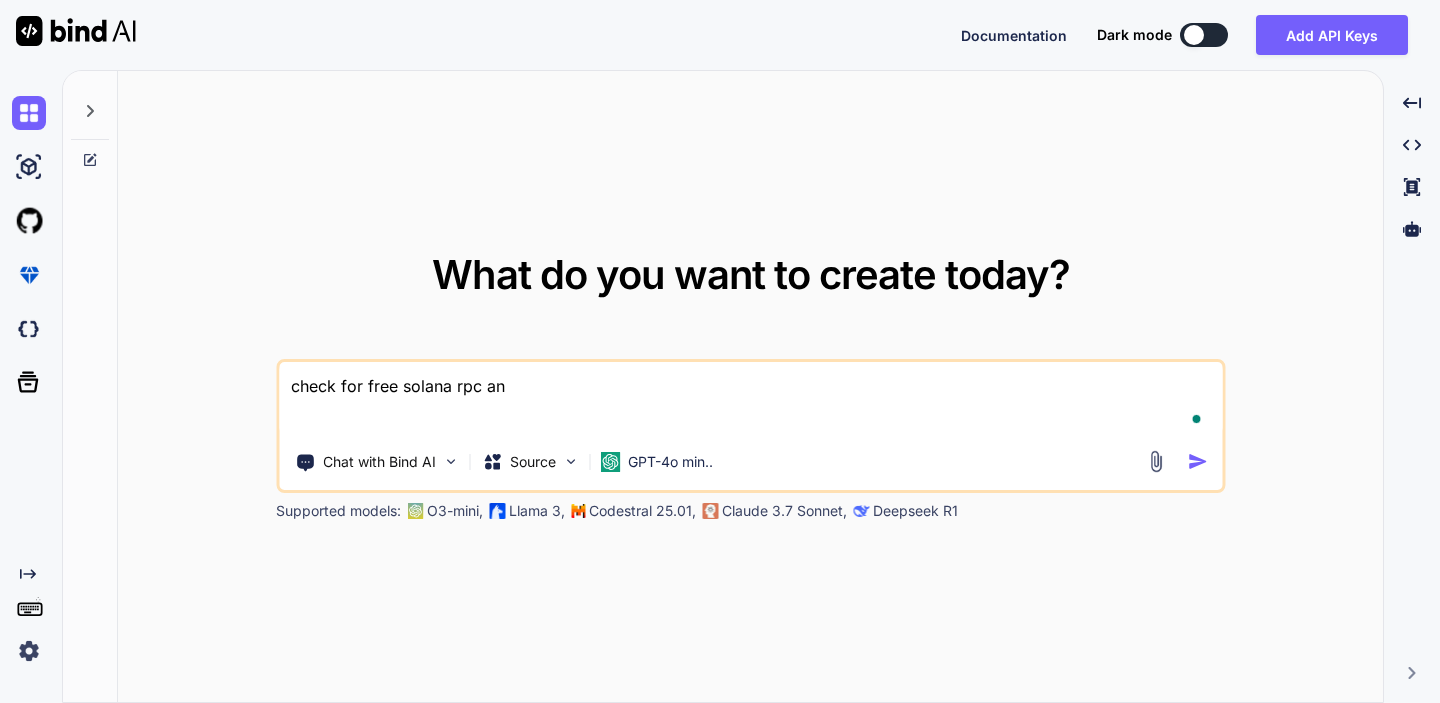 type on "check for free solana rpc and" 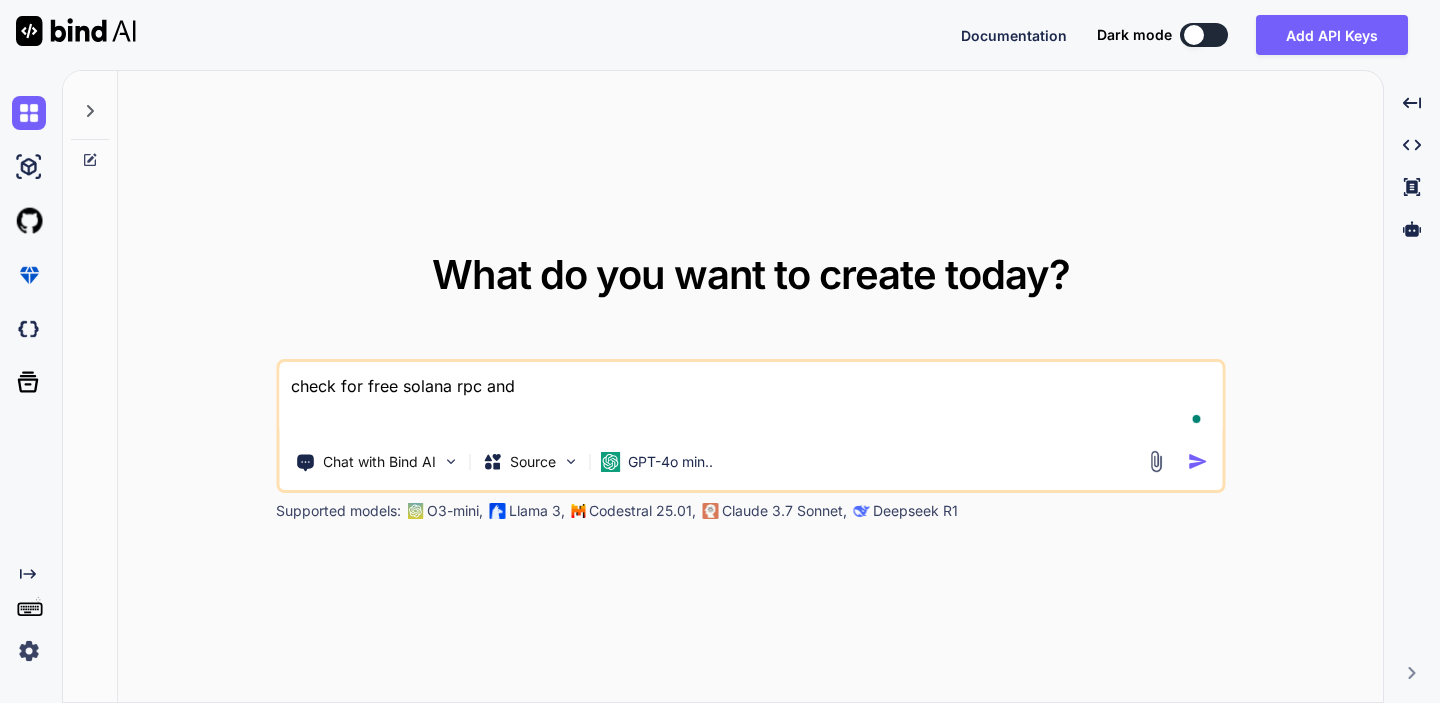 type on "check for free solana rpc and" 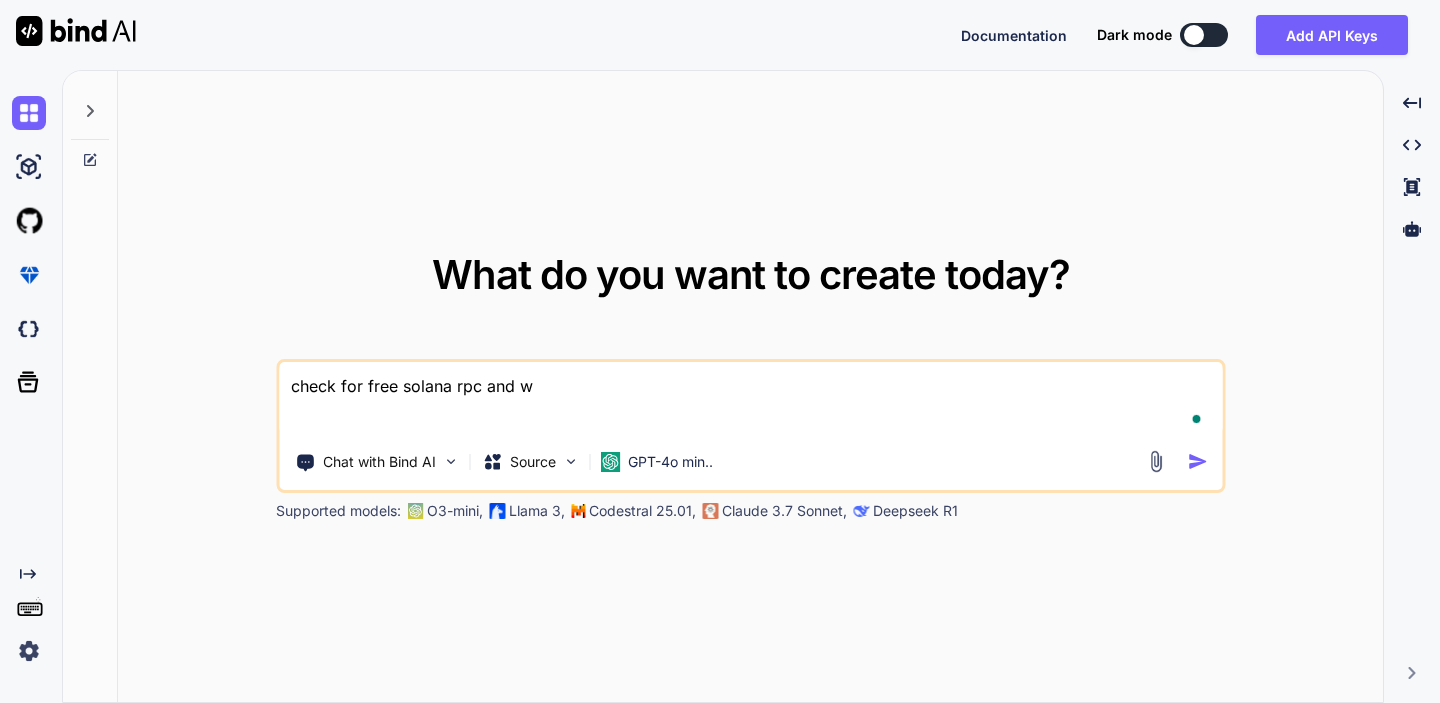 type on "x" 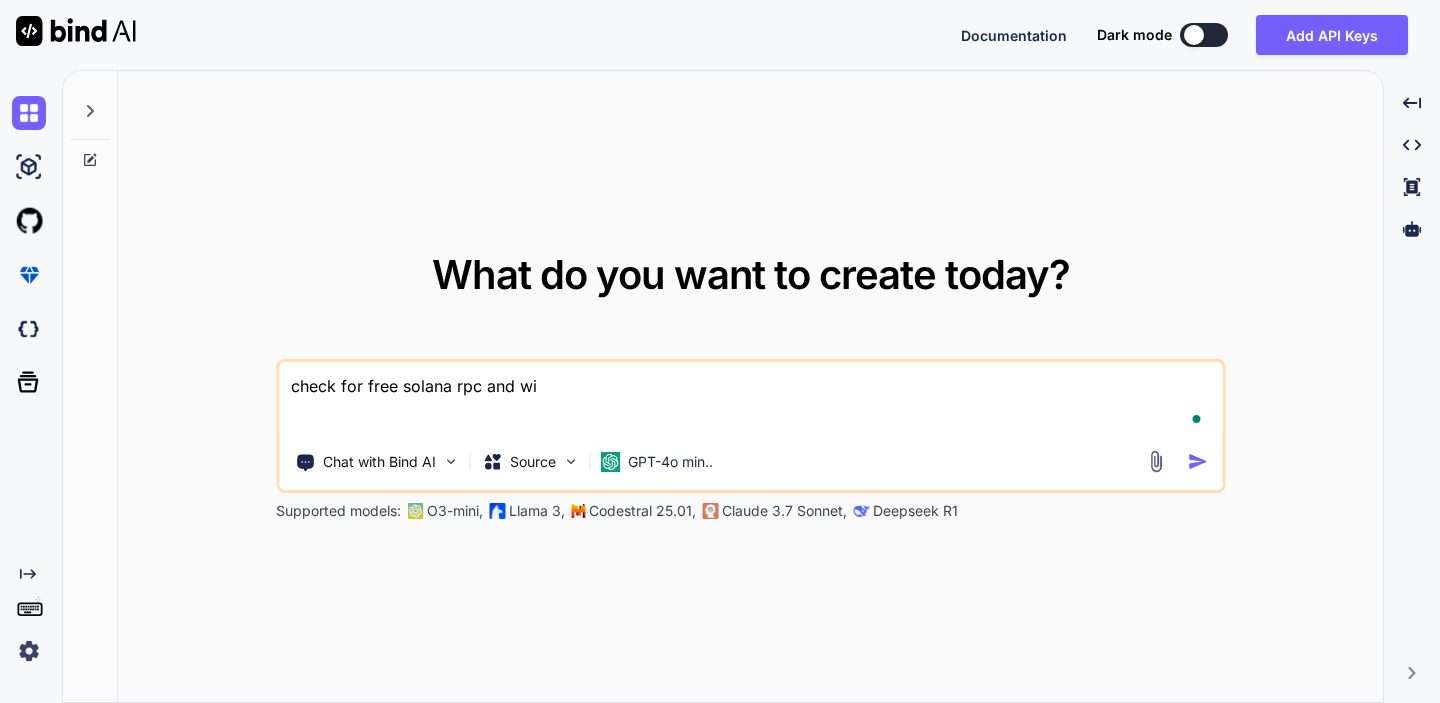 type on "check for free solana rpc and wit" 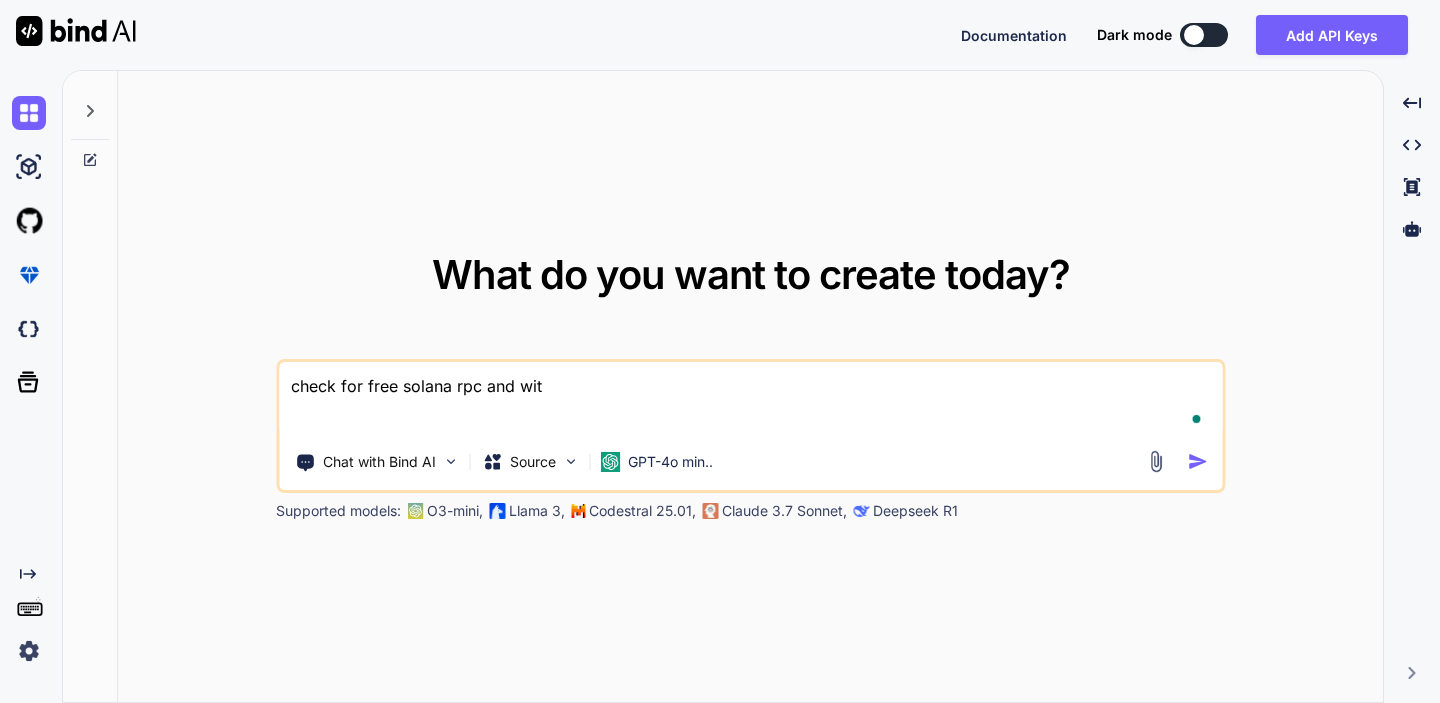 type on "check for free solana rpc and with" 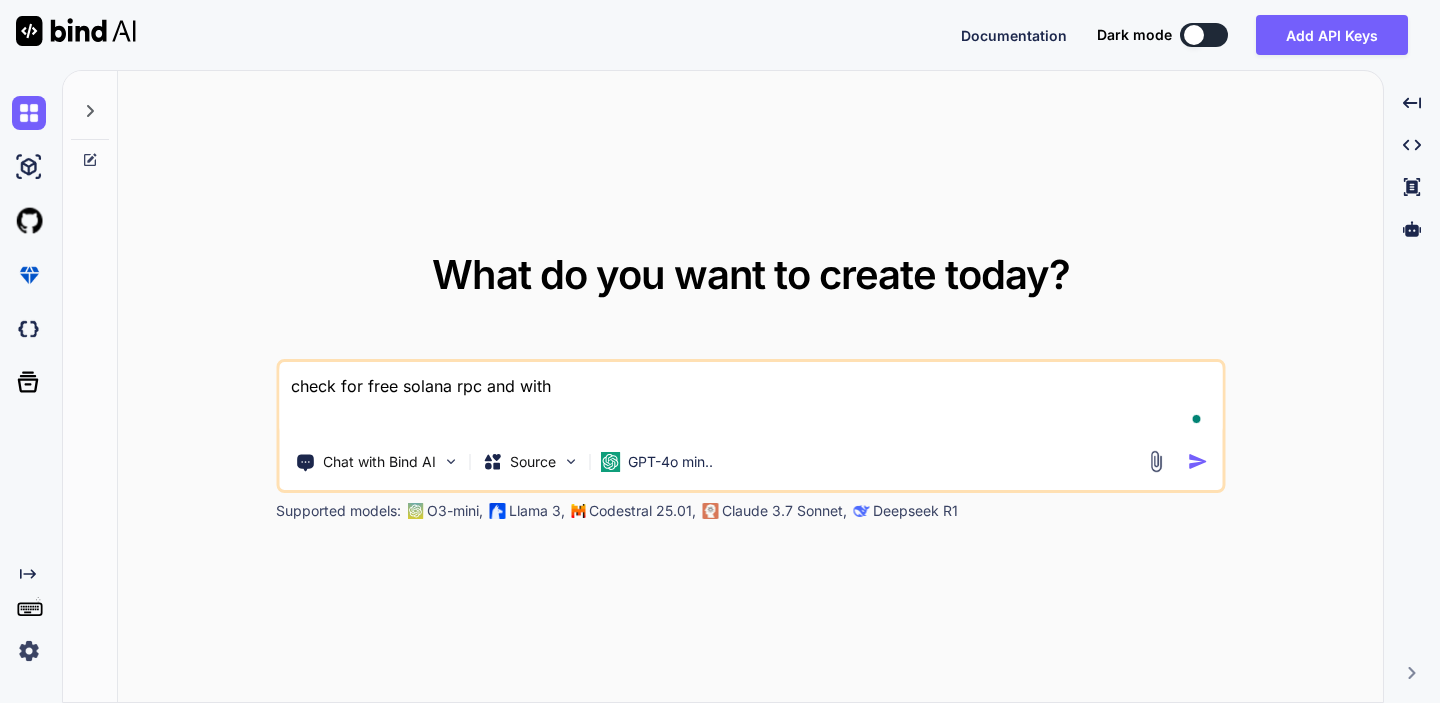 type on "check for free solana rpc and with" 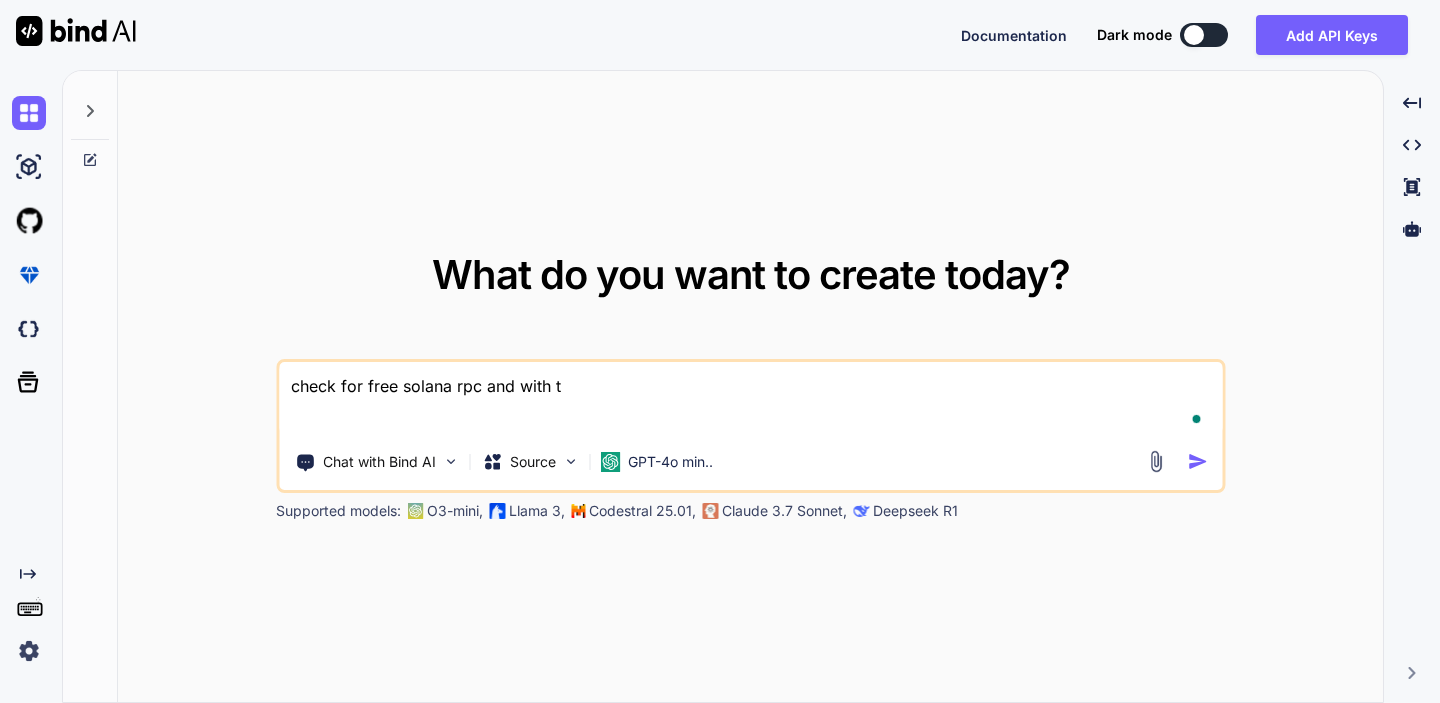 type on "check for free solana rpc and with th" 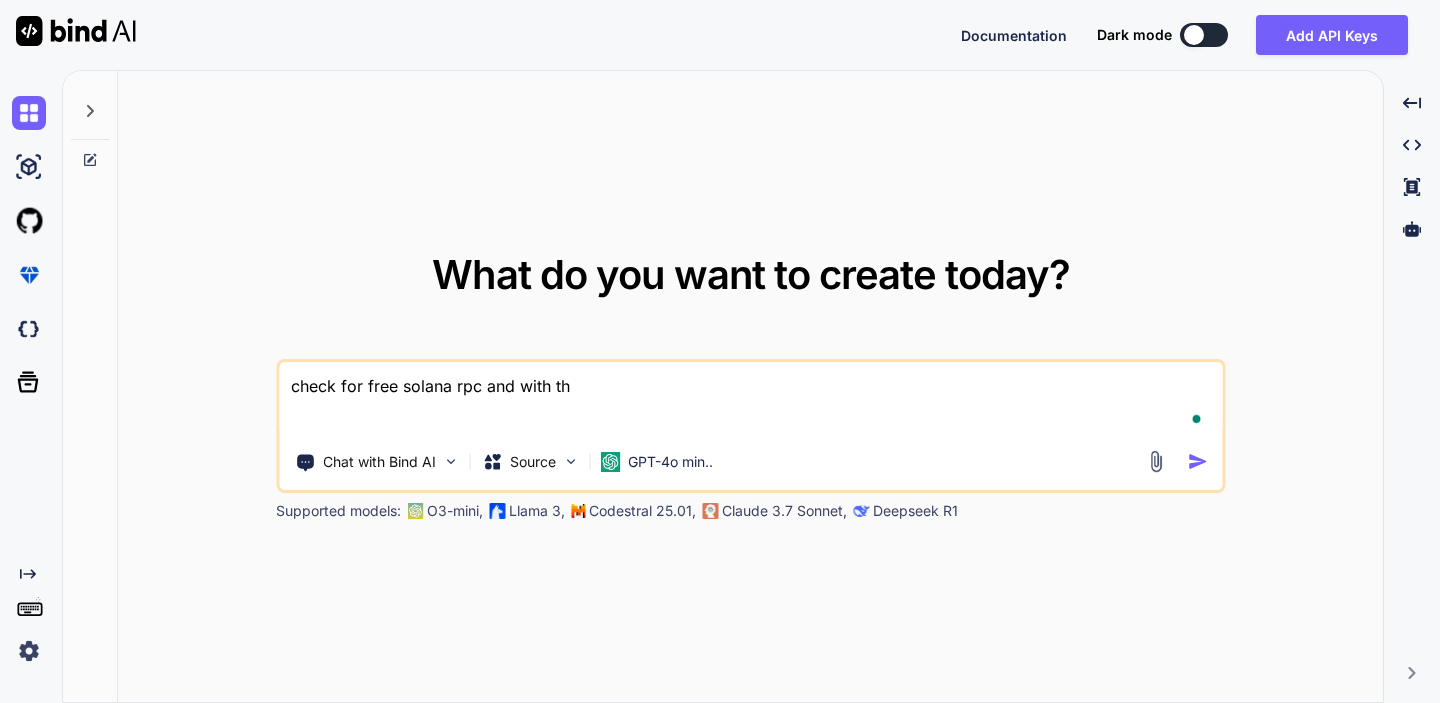 type on "check for free solana rpc and with the" 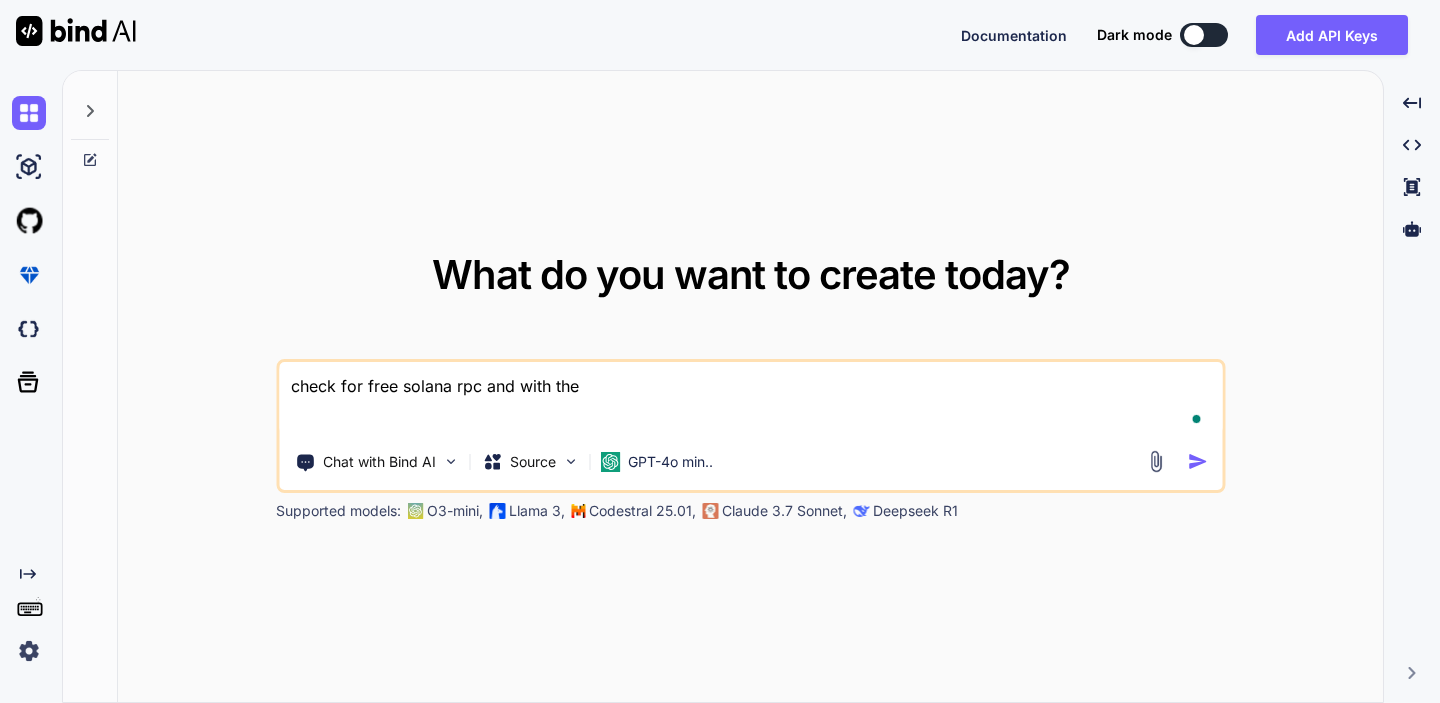 type on "x" 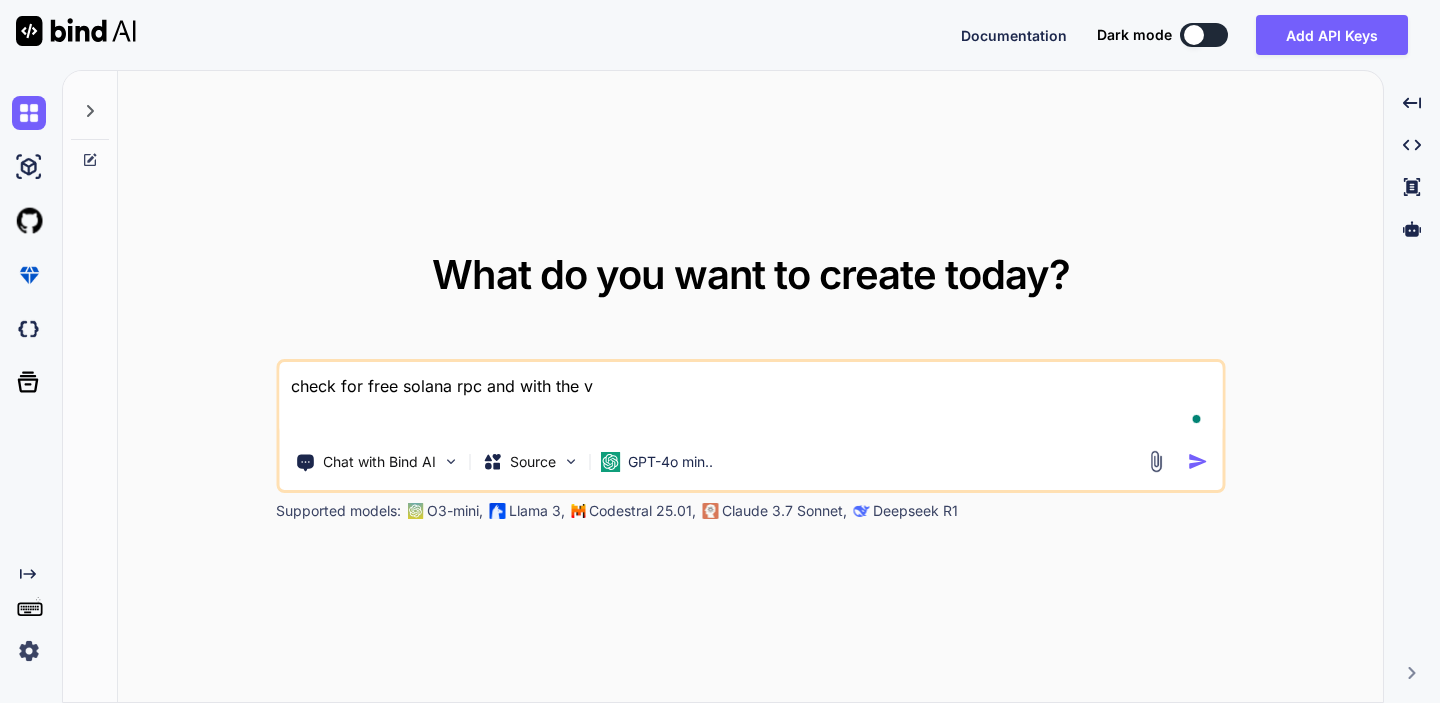 type on "check for free solana rpc and with the vp" 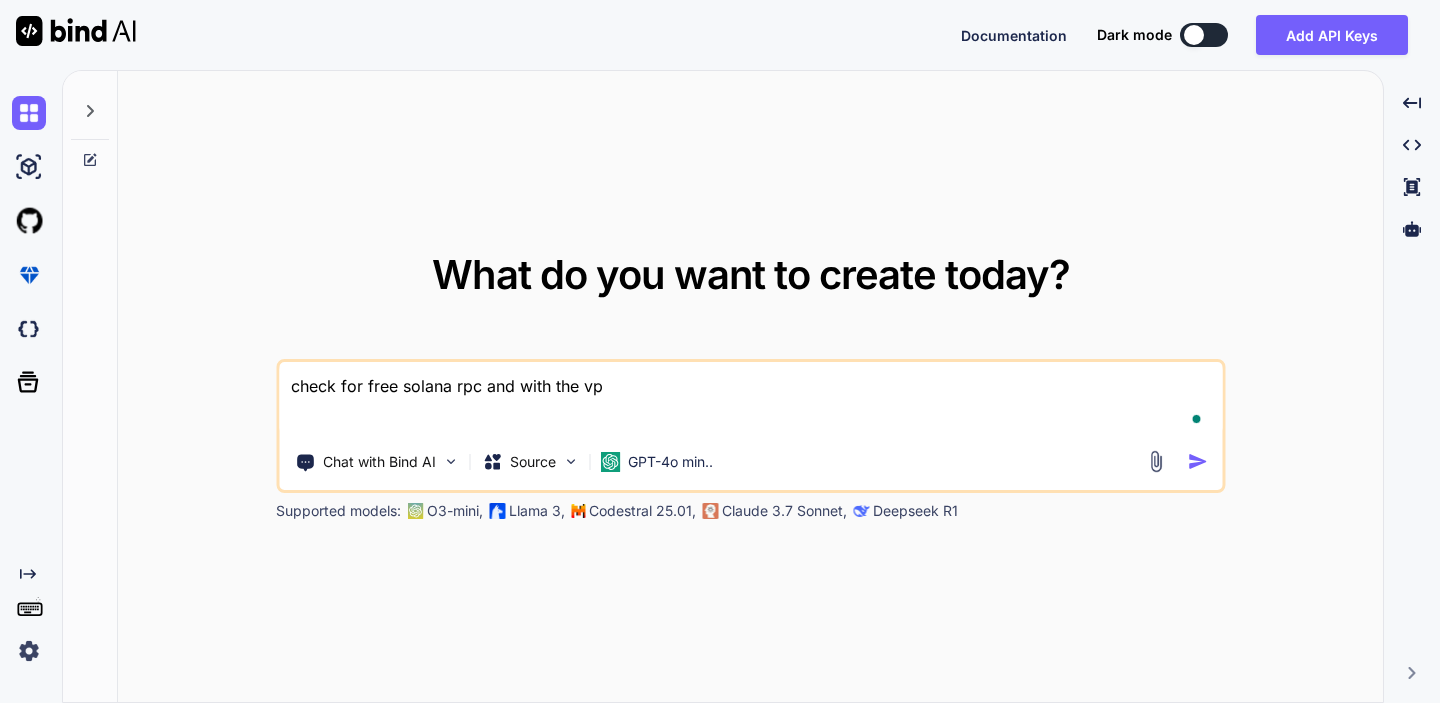 type on "check for free solana rpc and with the vpn" 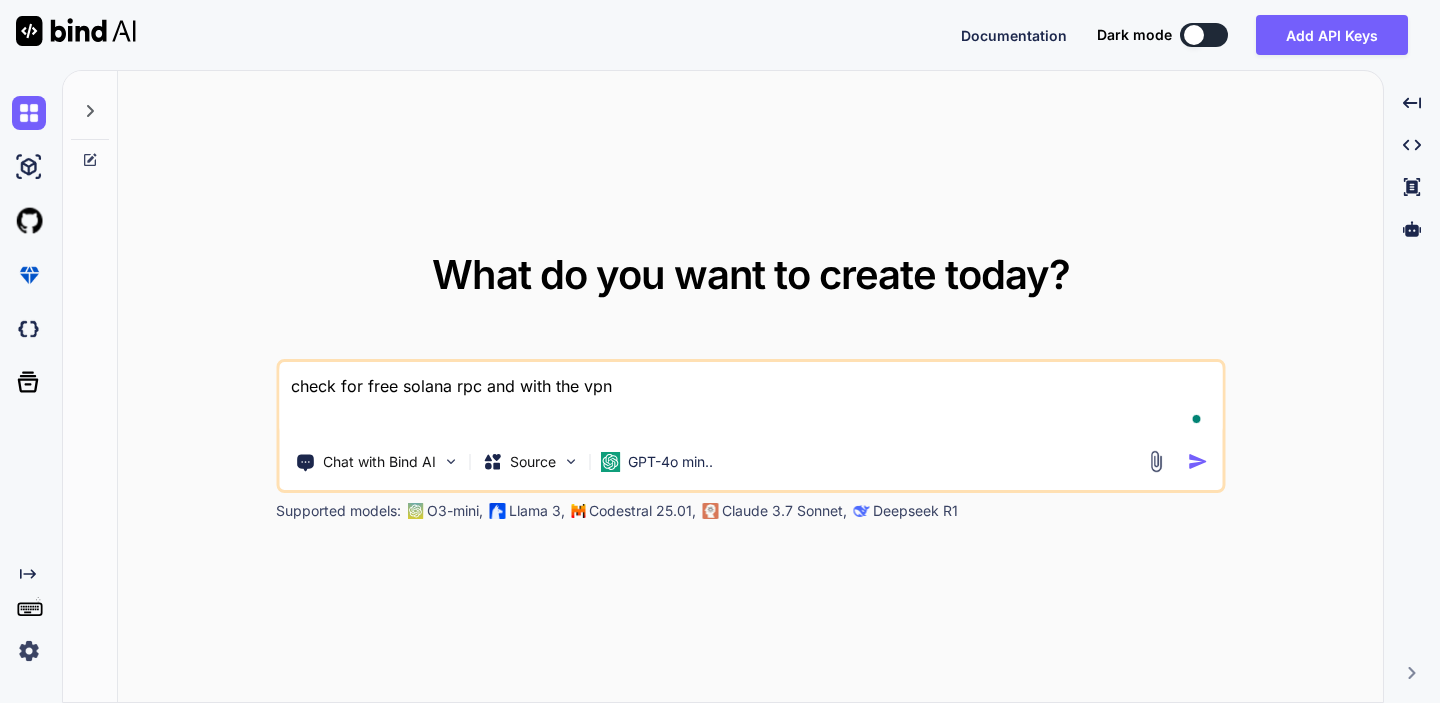 type on "check for free solana rpc and with the vpn" 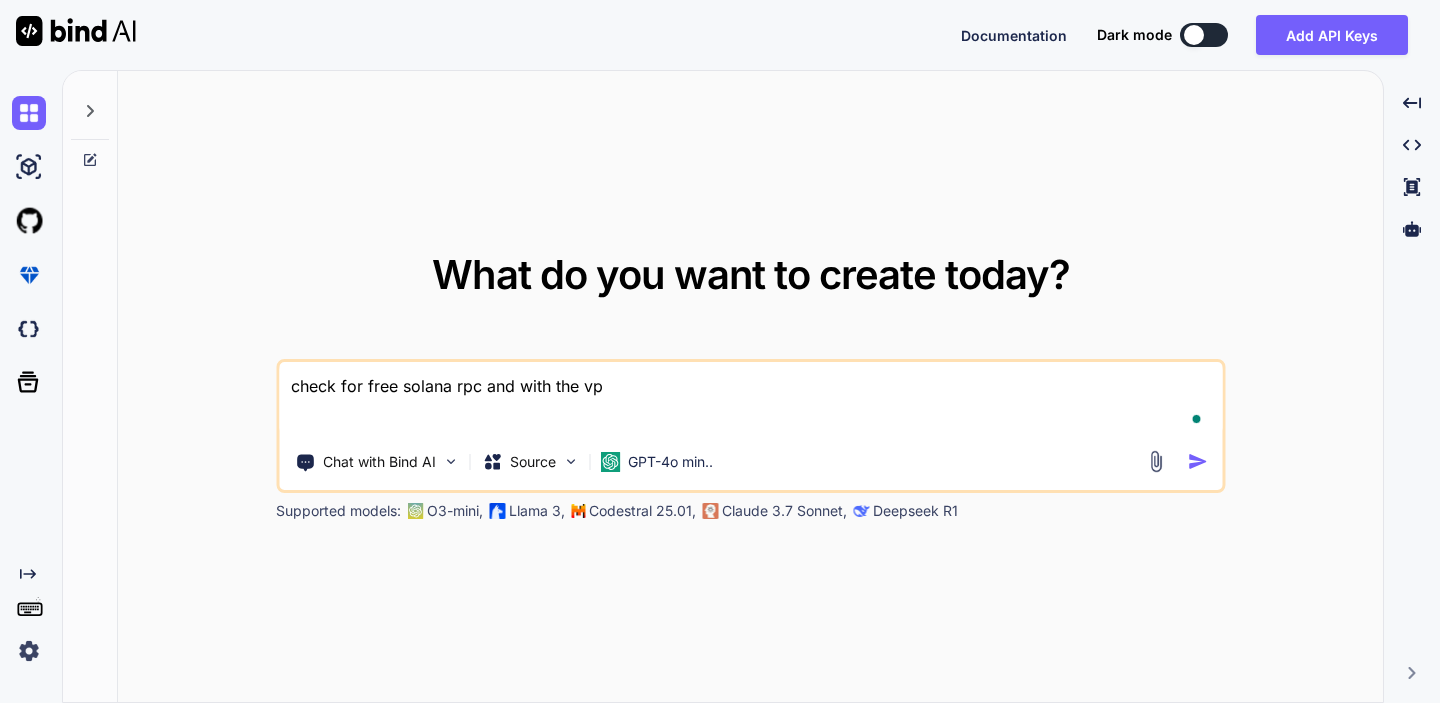 type on "check for free solana rpc and with the v" 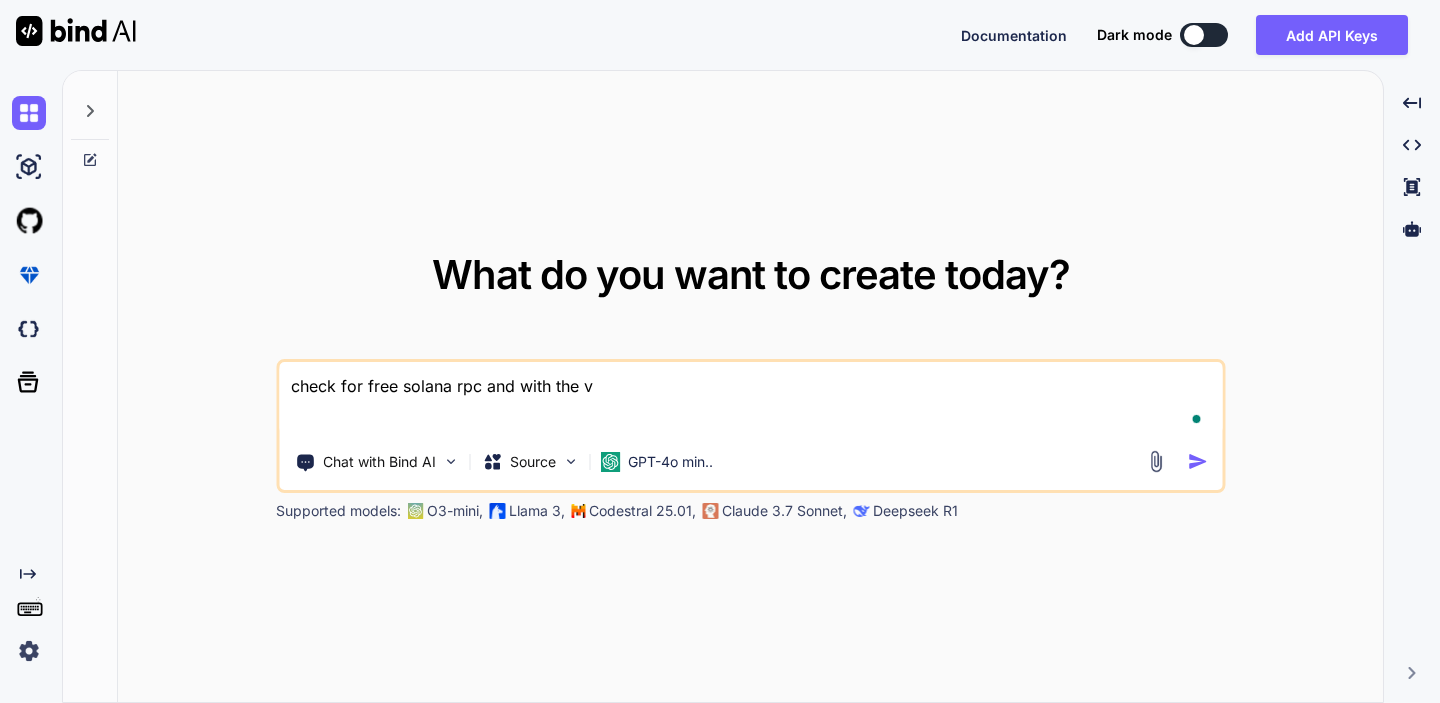 type on "check for free solana rpc and with the" 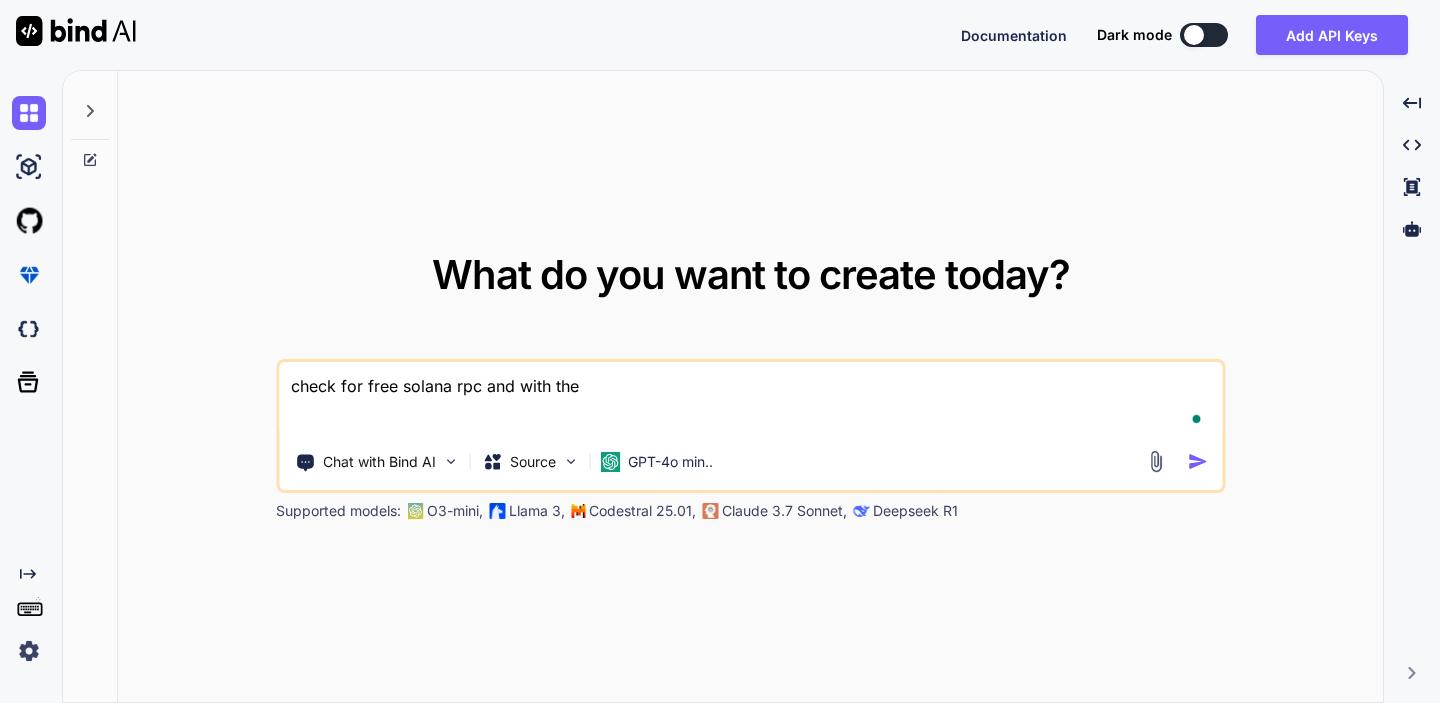 type on "check for free solana rpc and with the f" 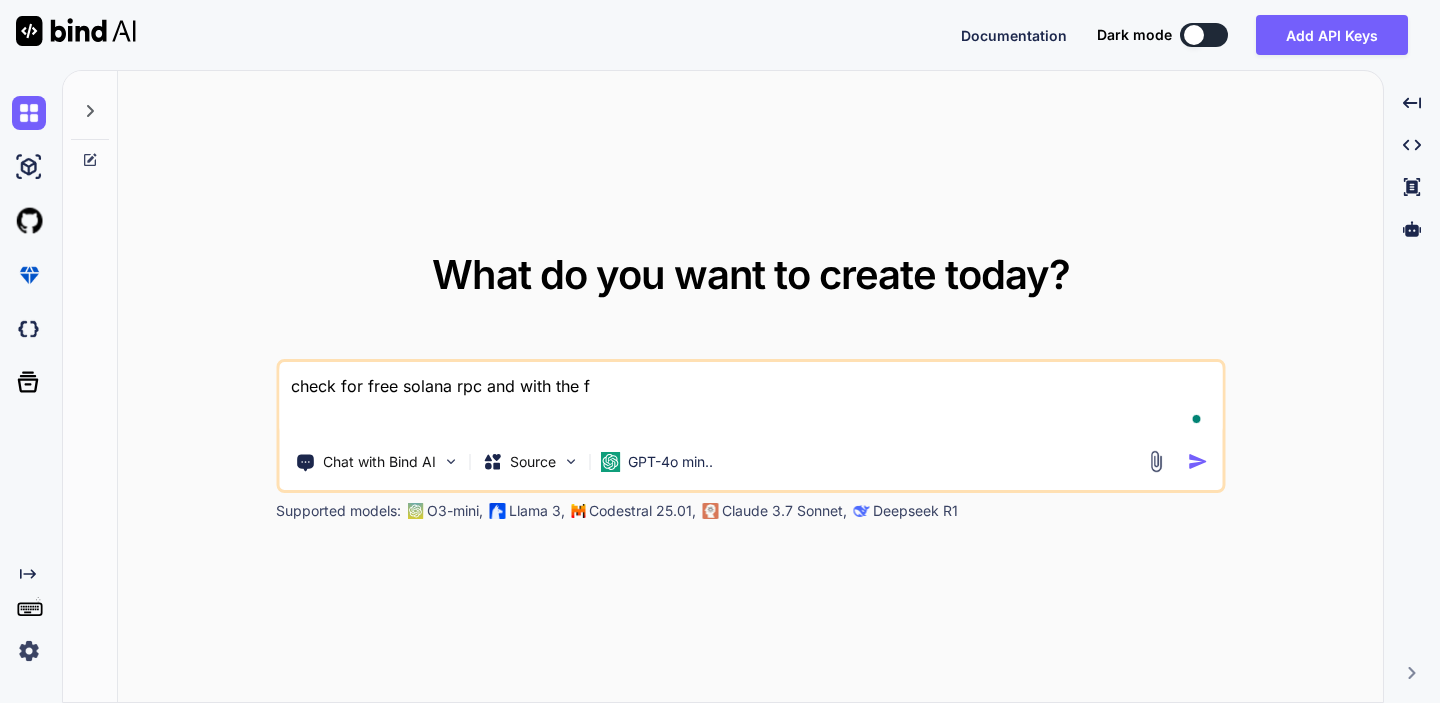 type on "check for free solana rpc and with the fr" 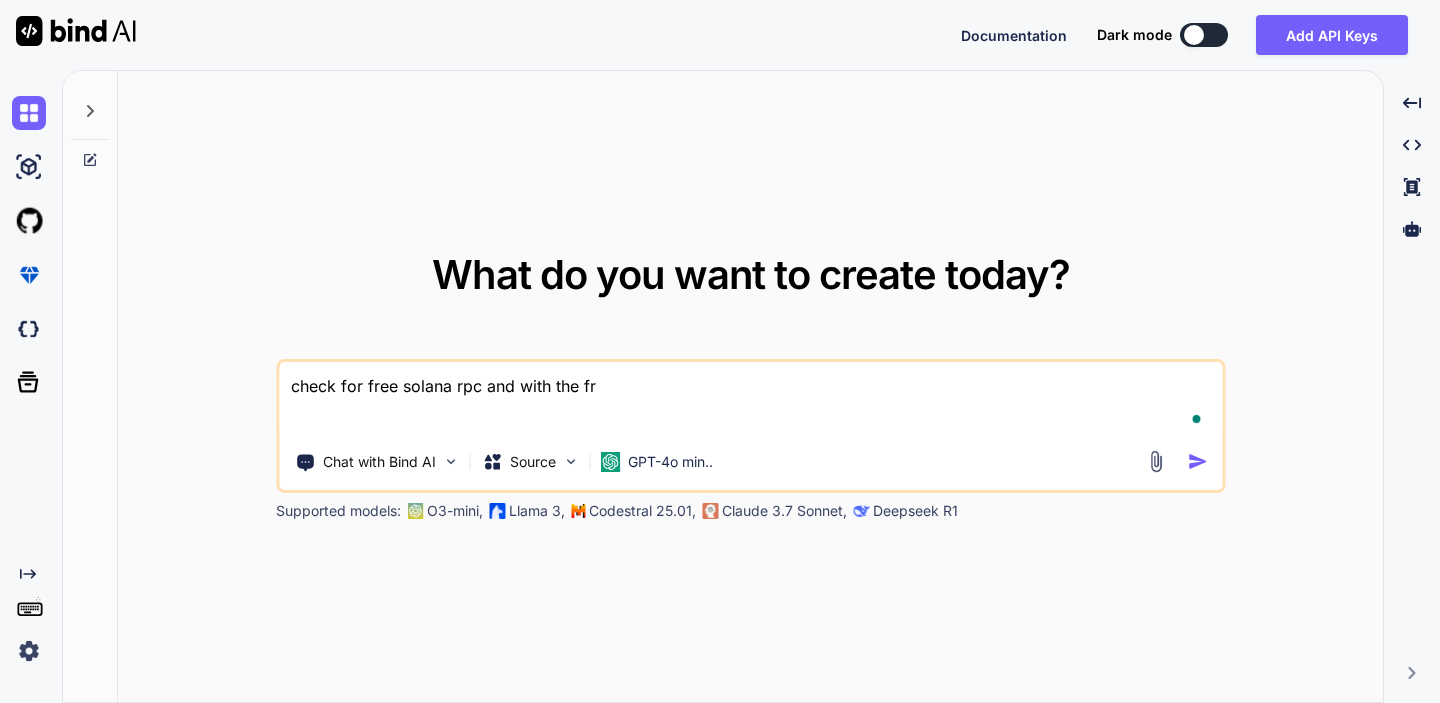 type on "check for free solana rpc and with the fre" 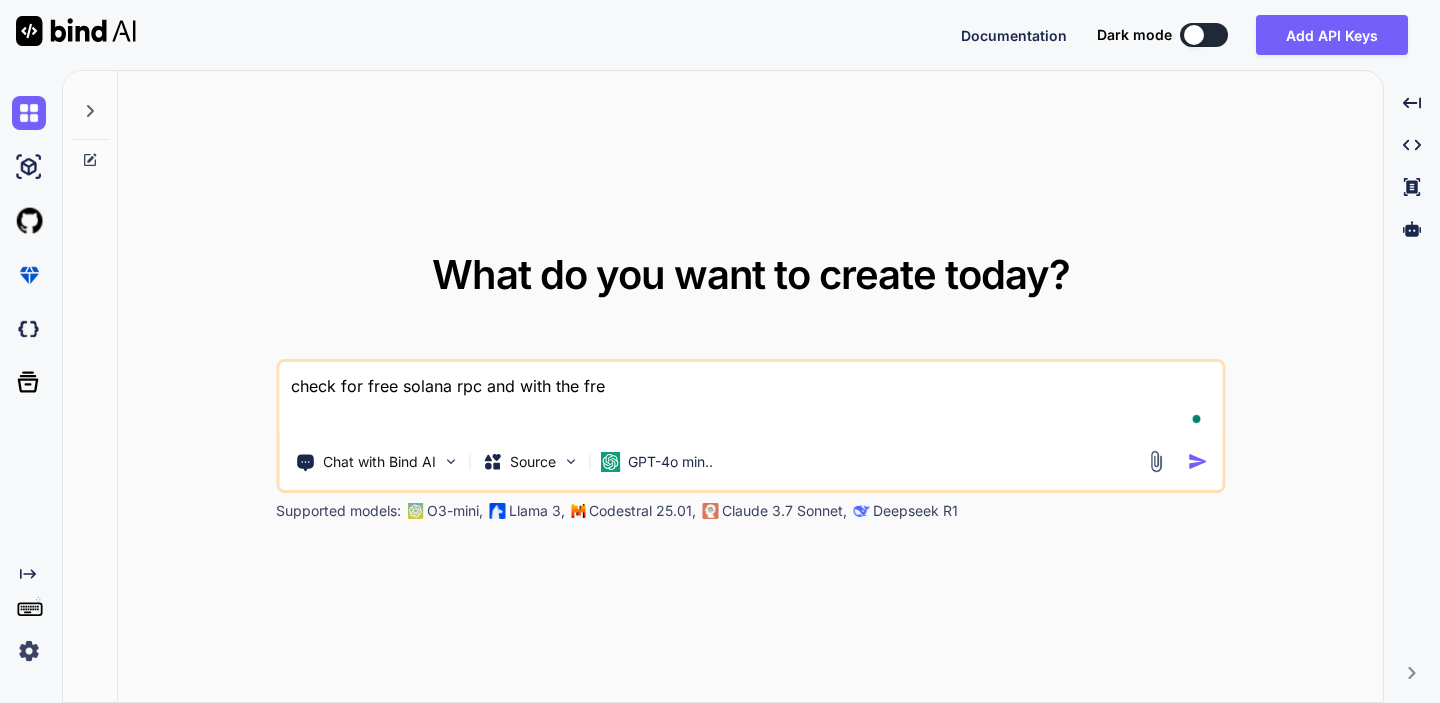 type on "check for free solana rpc and with the free" 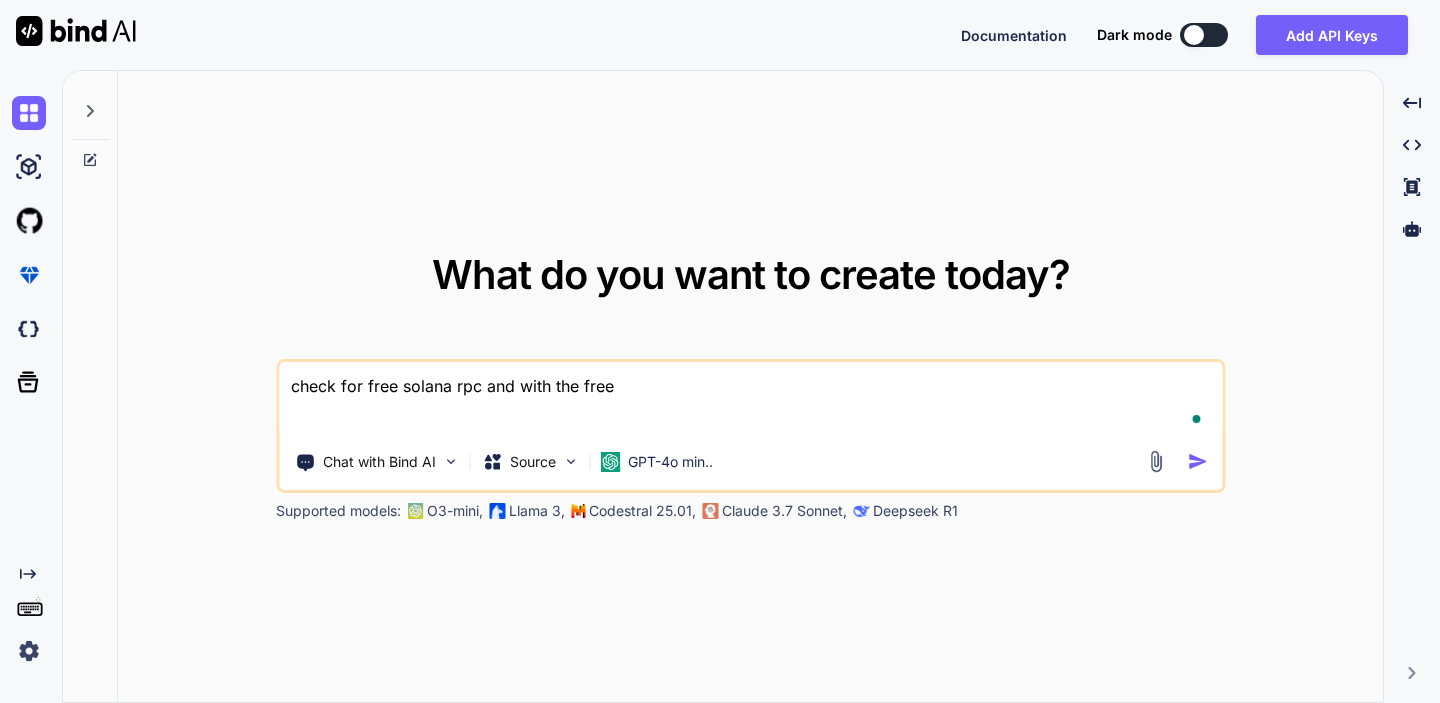 type on "check for free solana rpc and with the free" 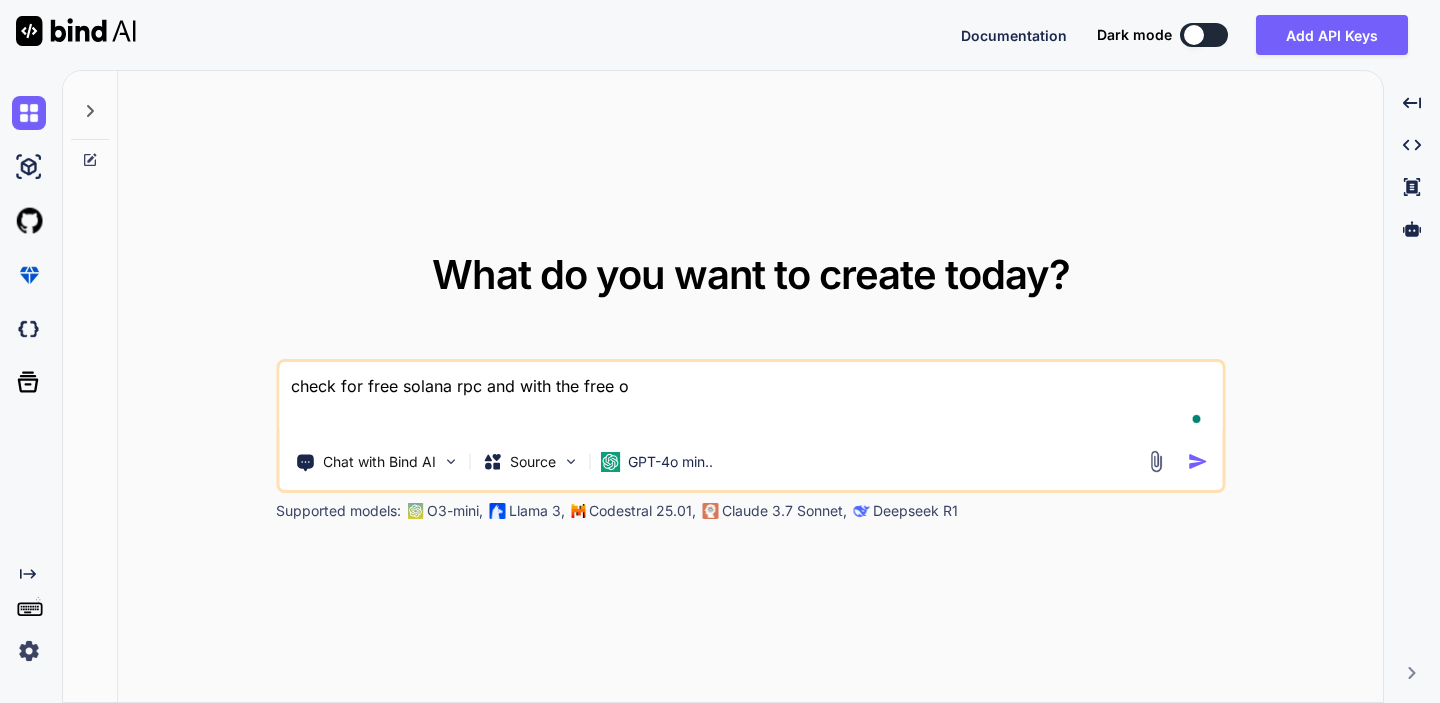 type on "check for free solana rpc and with the free on" 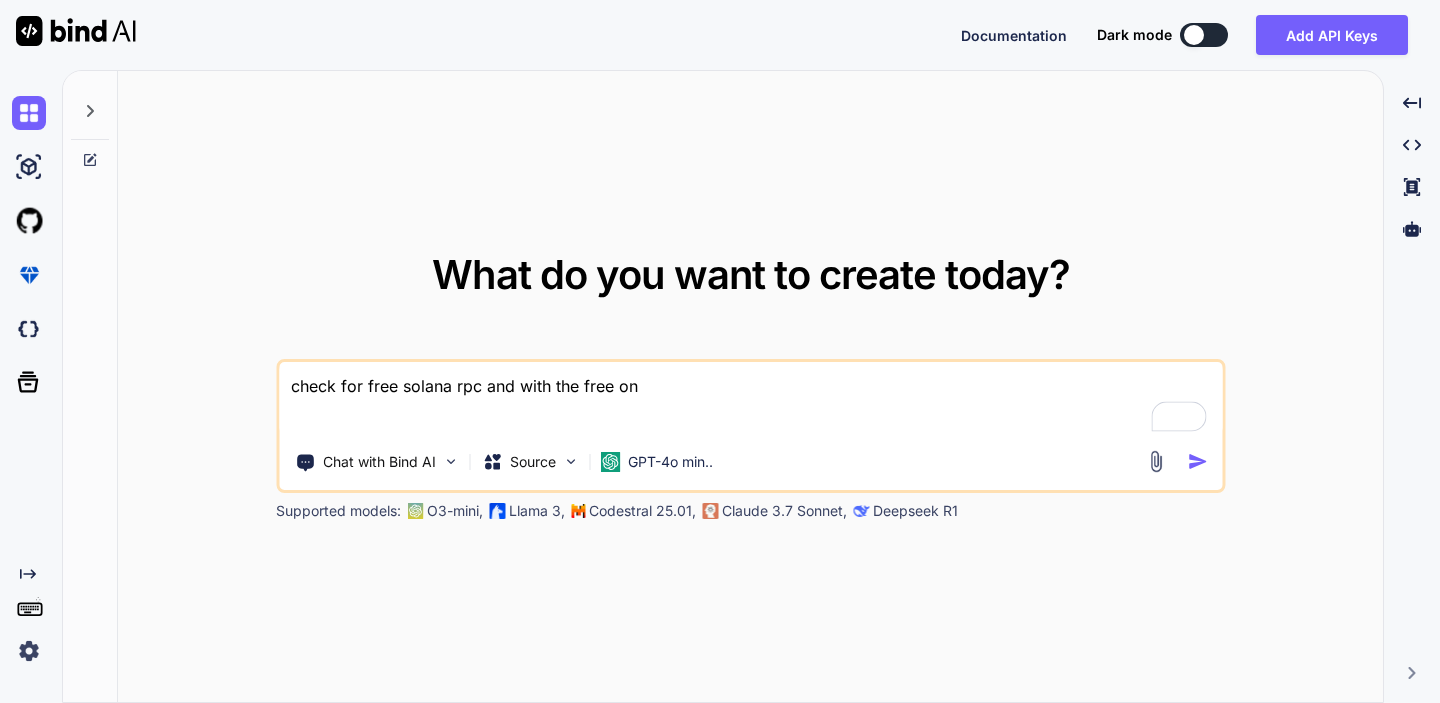 type on "check for free solana rpc and with the free o" 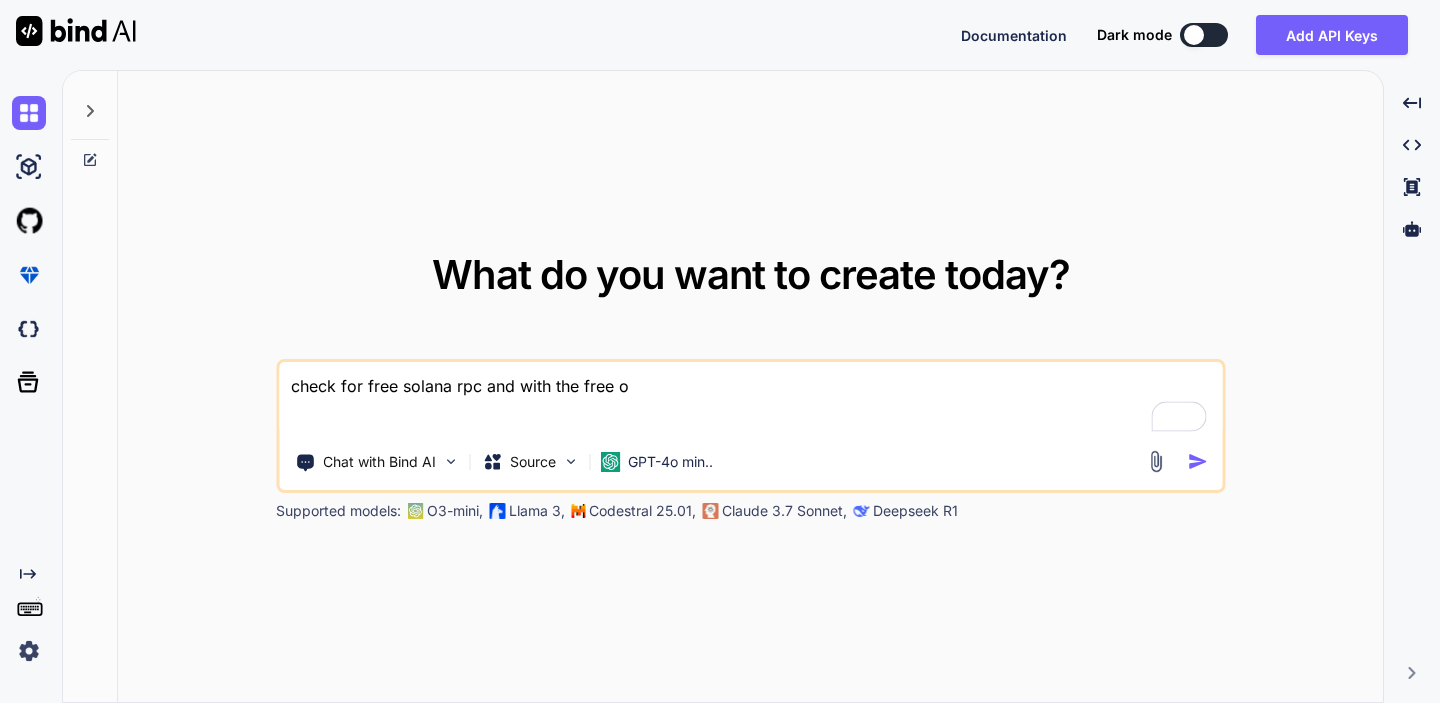 type on "check for free solana rpc and with the free op" 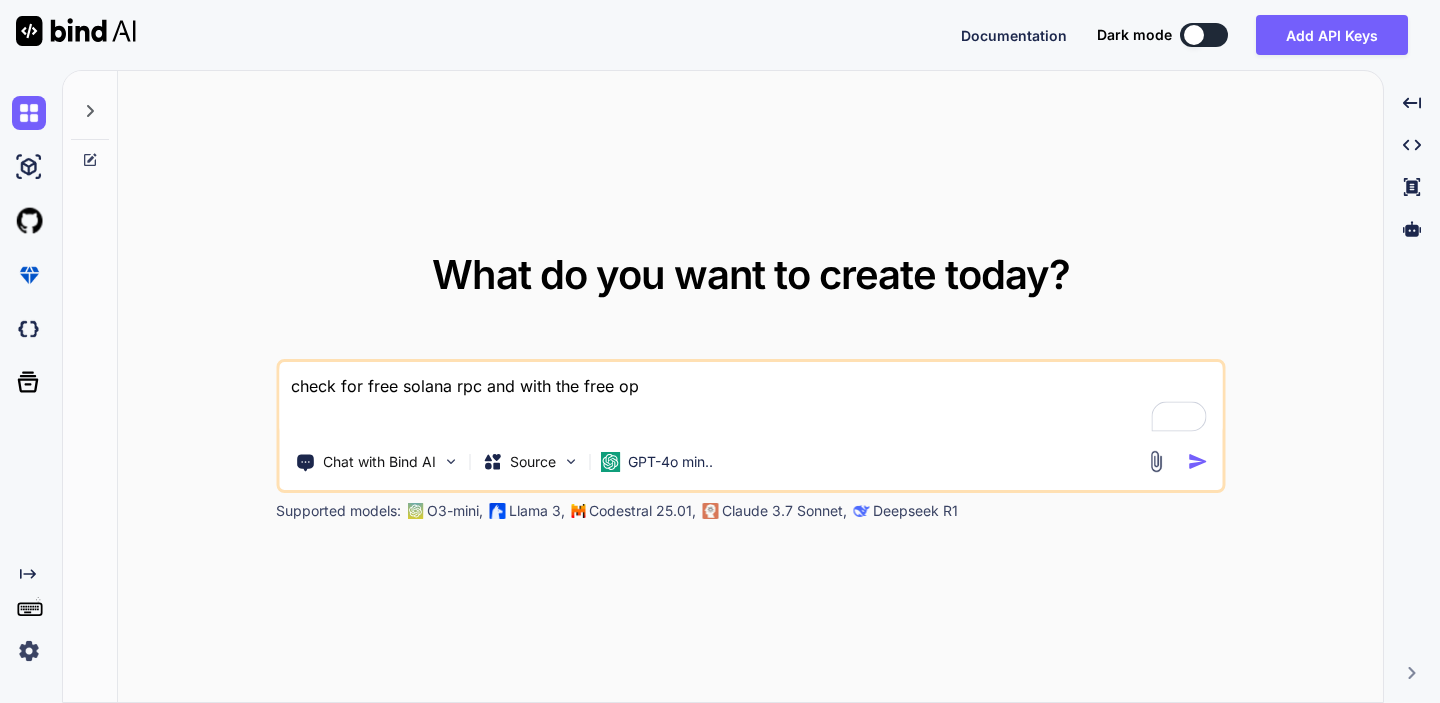 type on "check for free solana rpc and with the free ope" 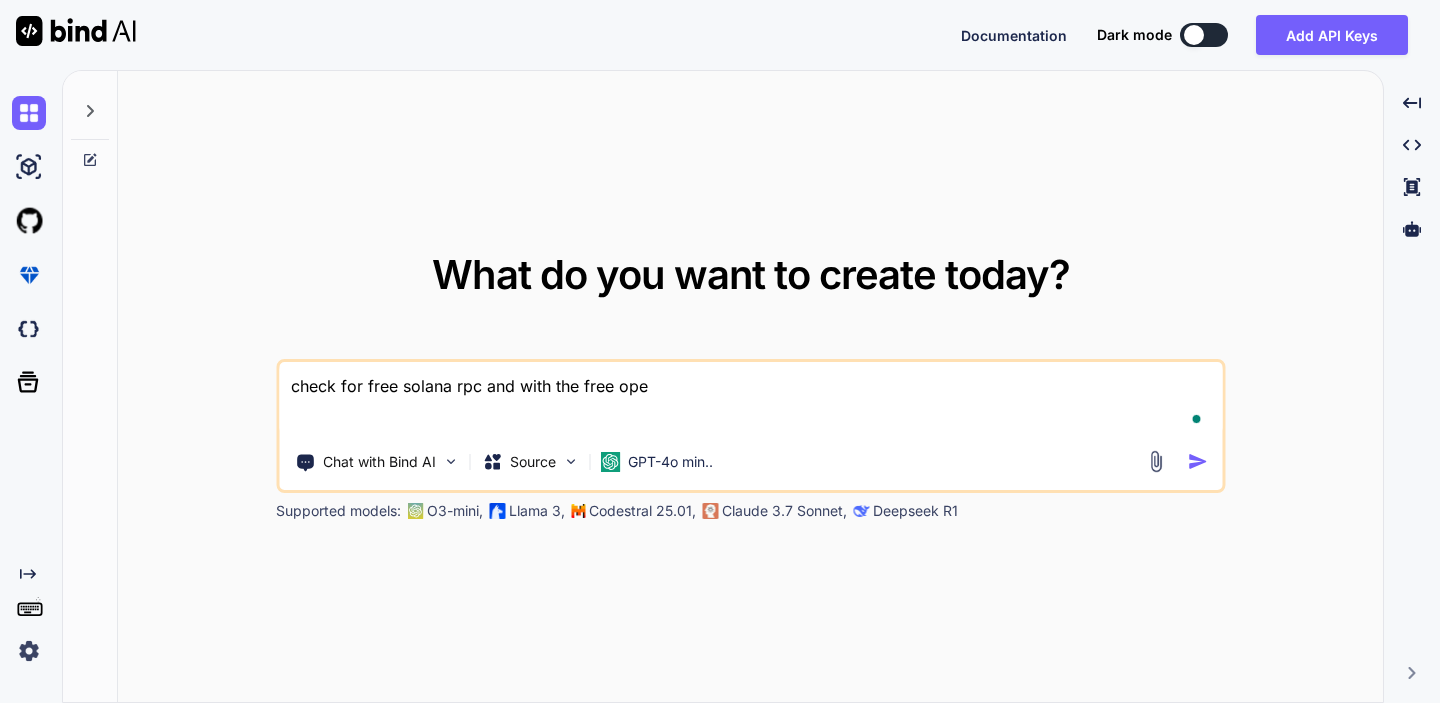 type on "check for free solana rpc and with the free open" 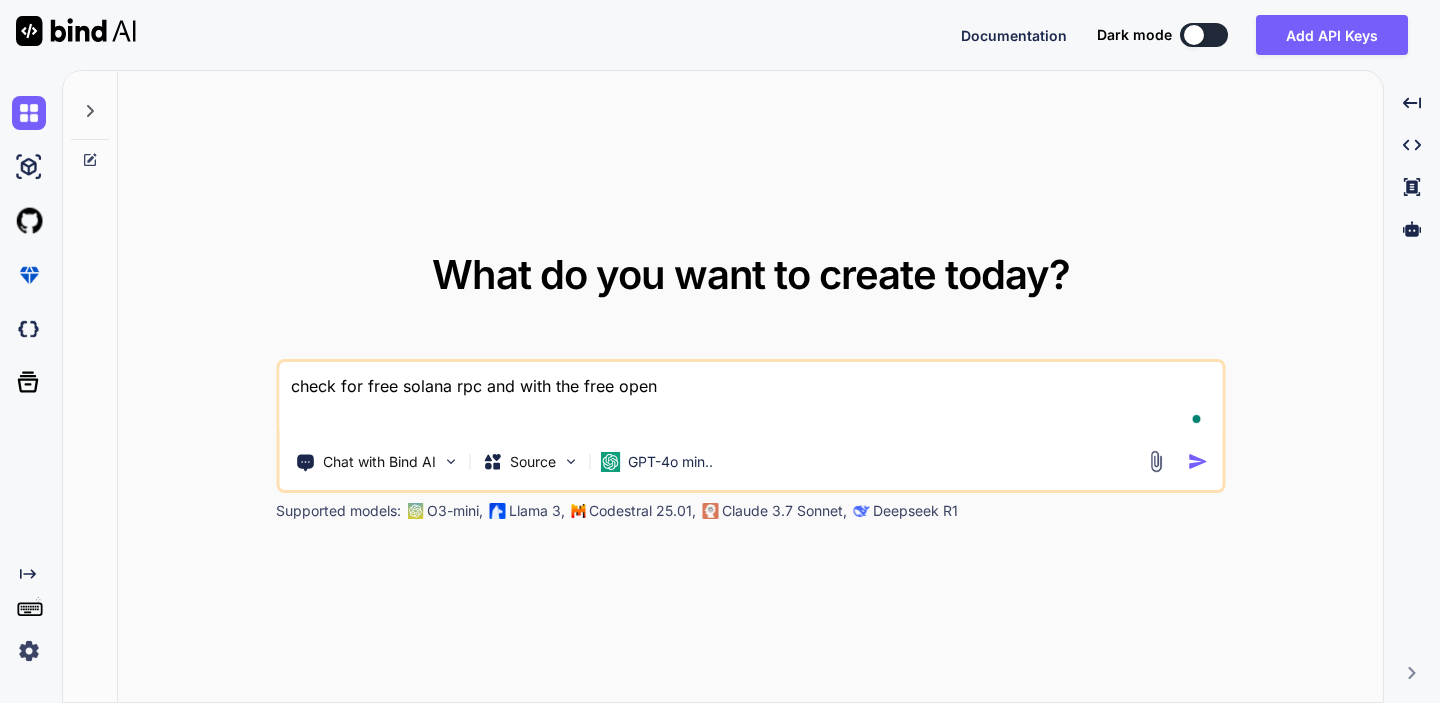 type on "check for free solana rpc and with the free open" 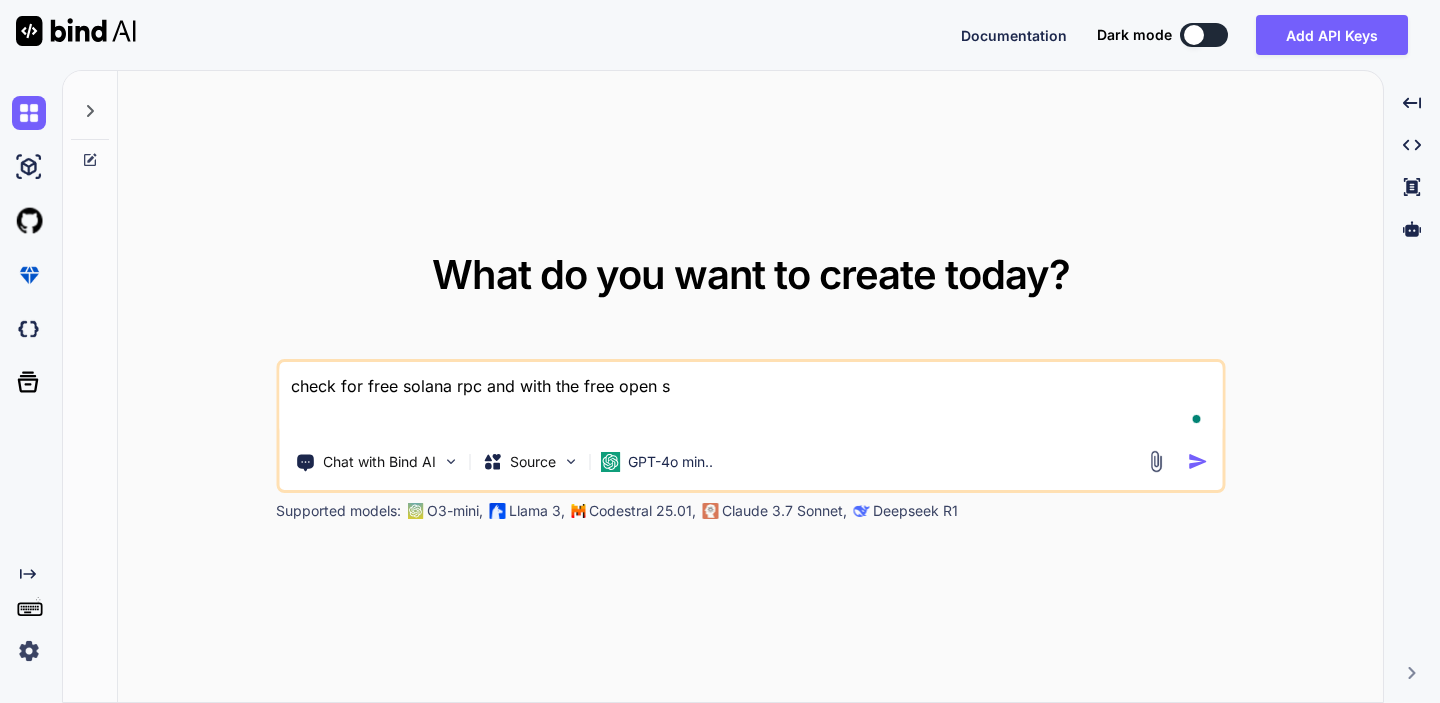 type on "check for free solana rpc and with the free open so" 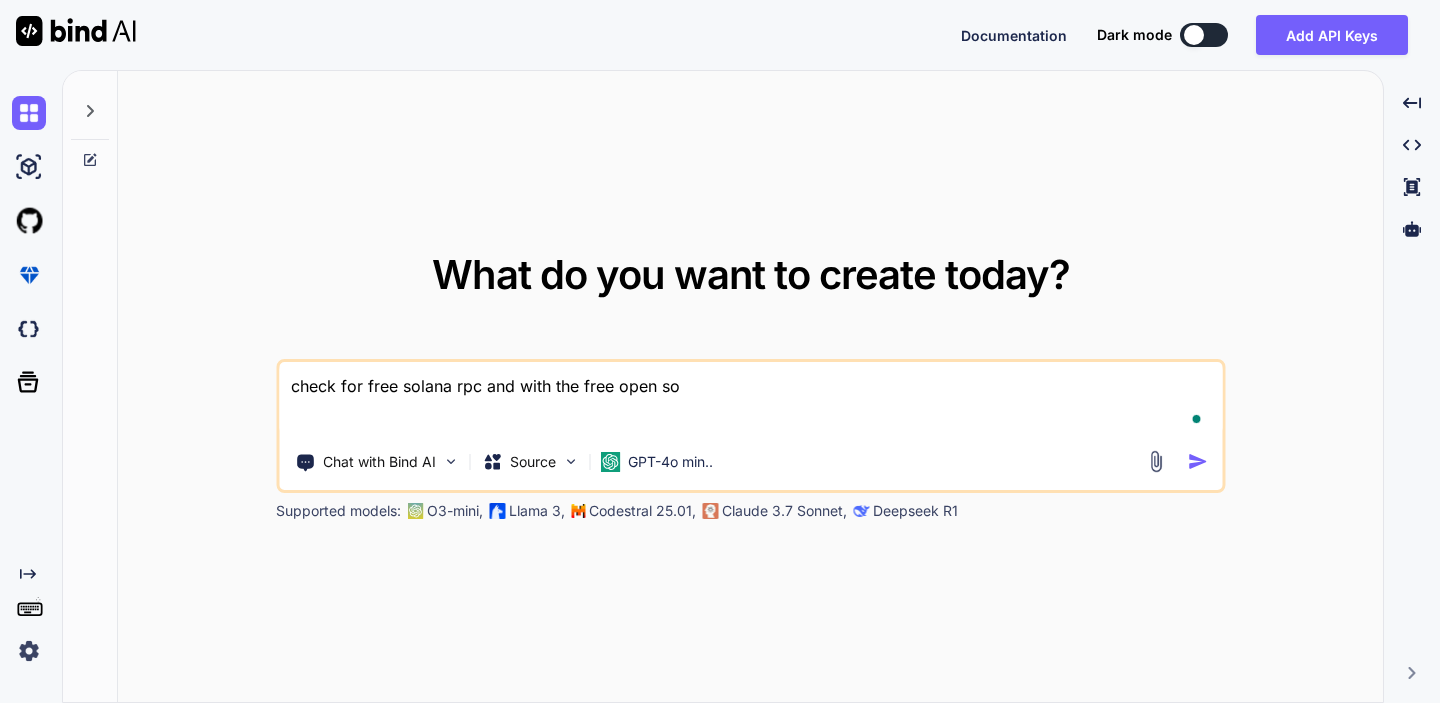 type on "check for free solana rpc and with the free open sou" 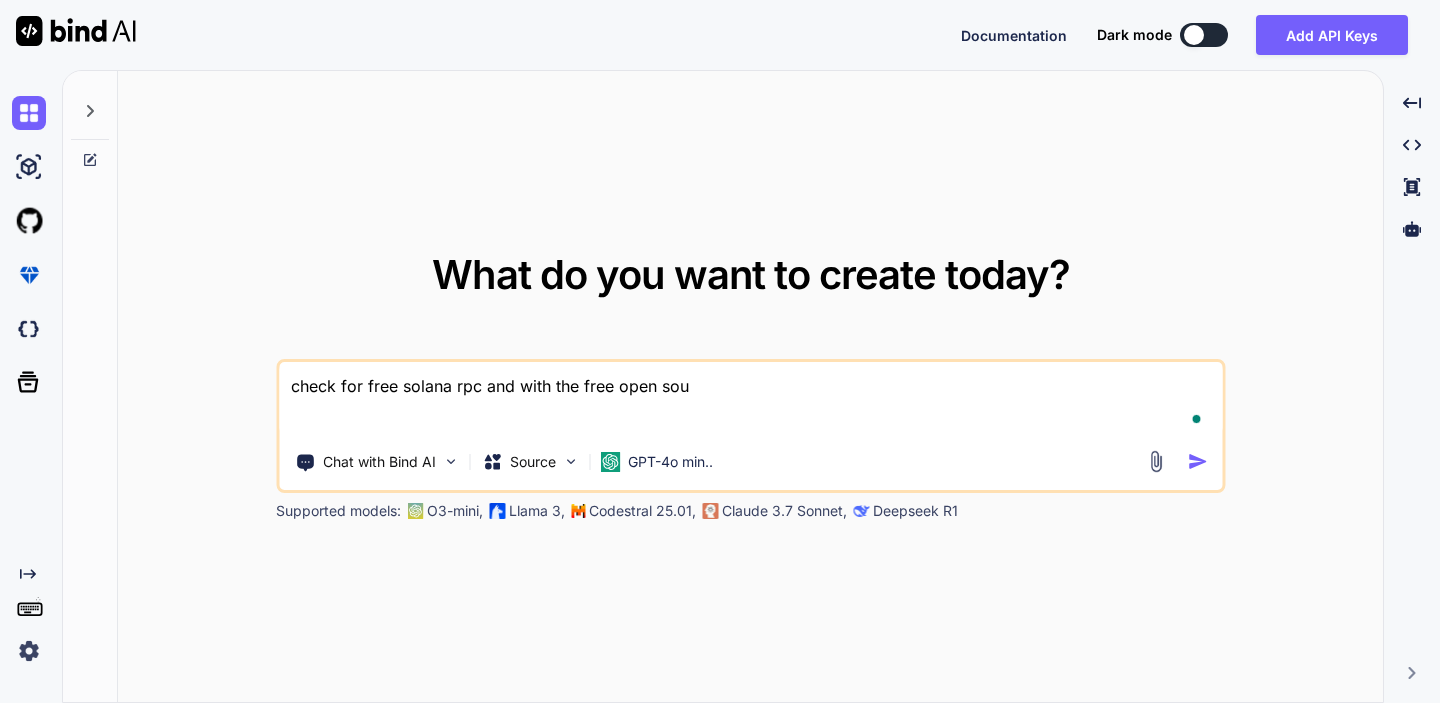 type on "check for free solana rpc and with the free open sour" 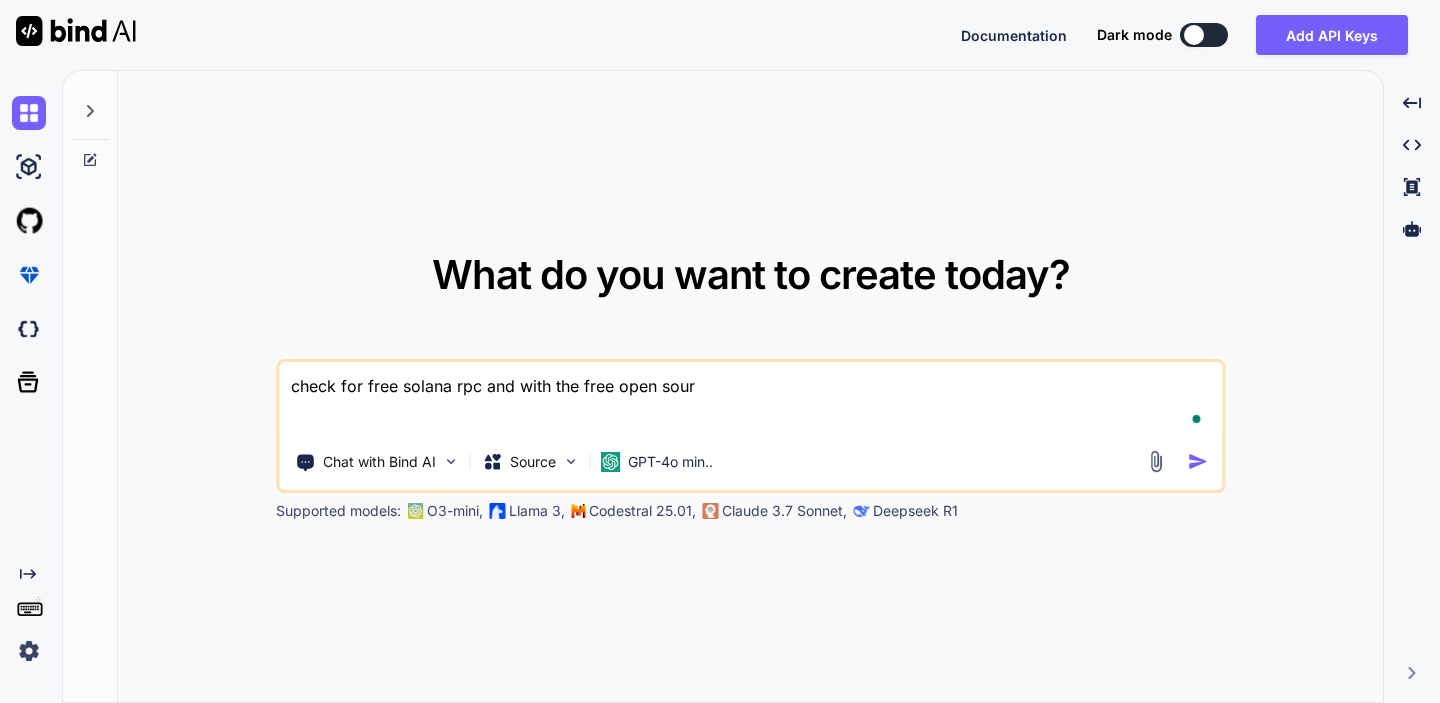 type on "check for free solana rpc and with the free open sourc" 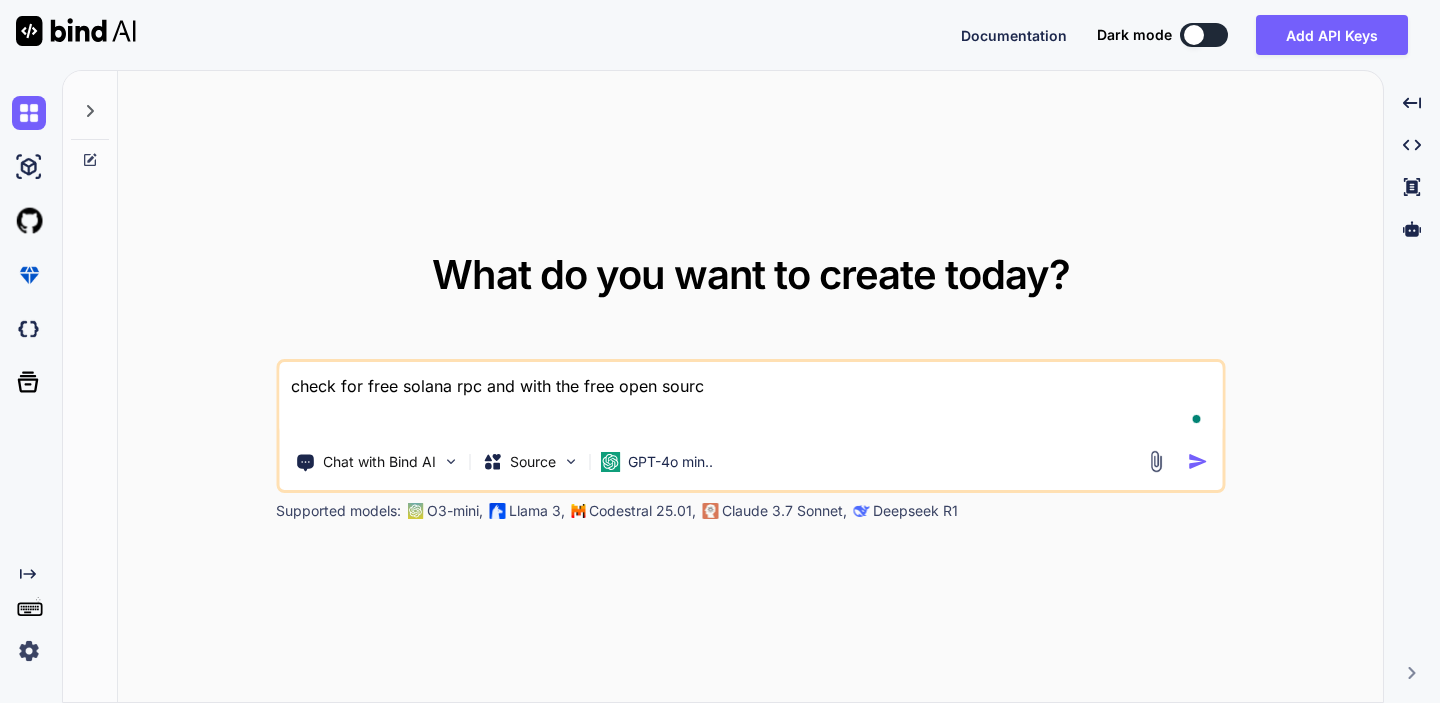 type on "check for free solana rpc and with the free open source" 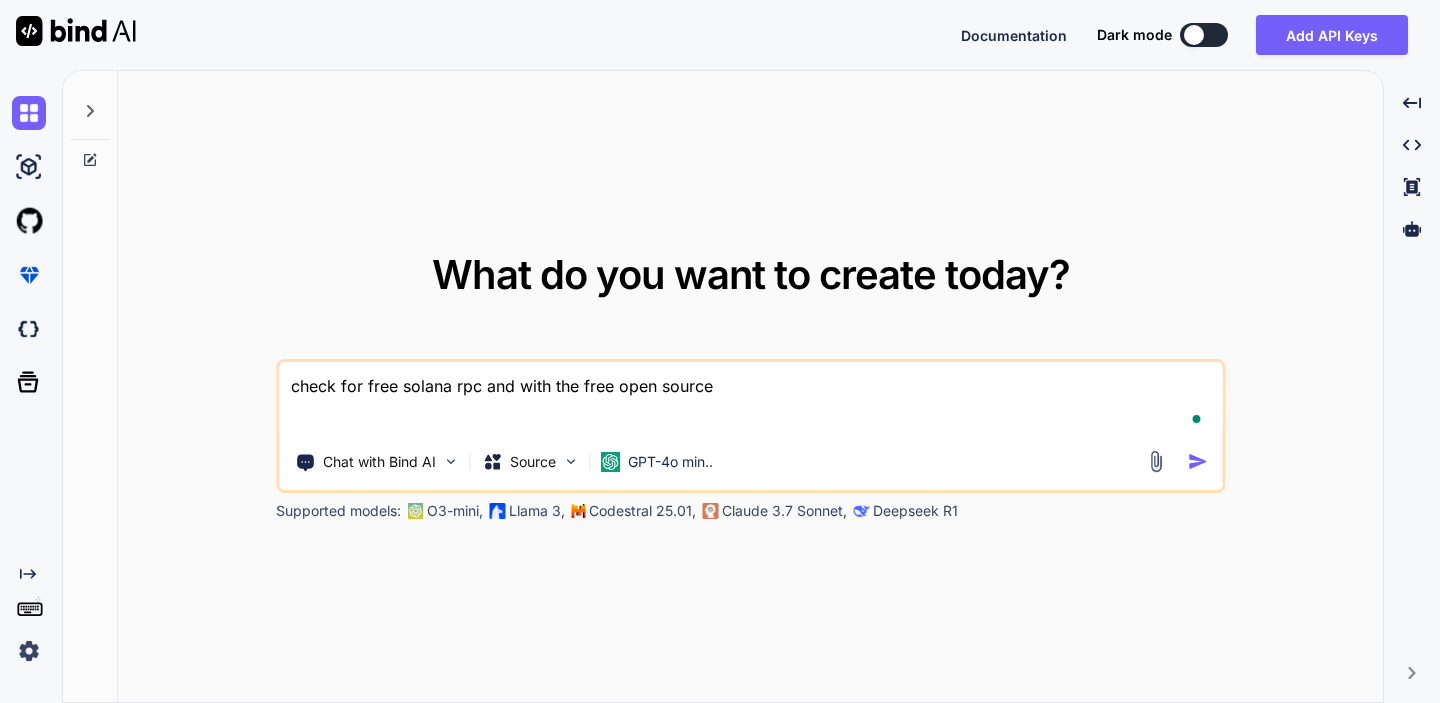 type on "check for free solana rpc and with the free open source" 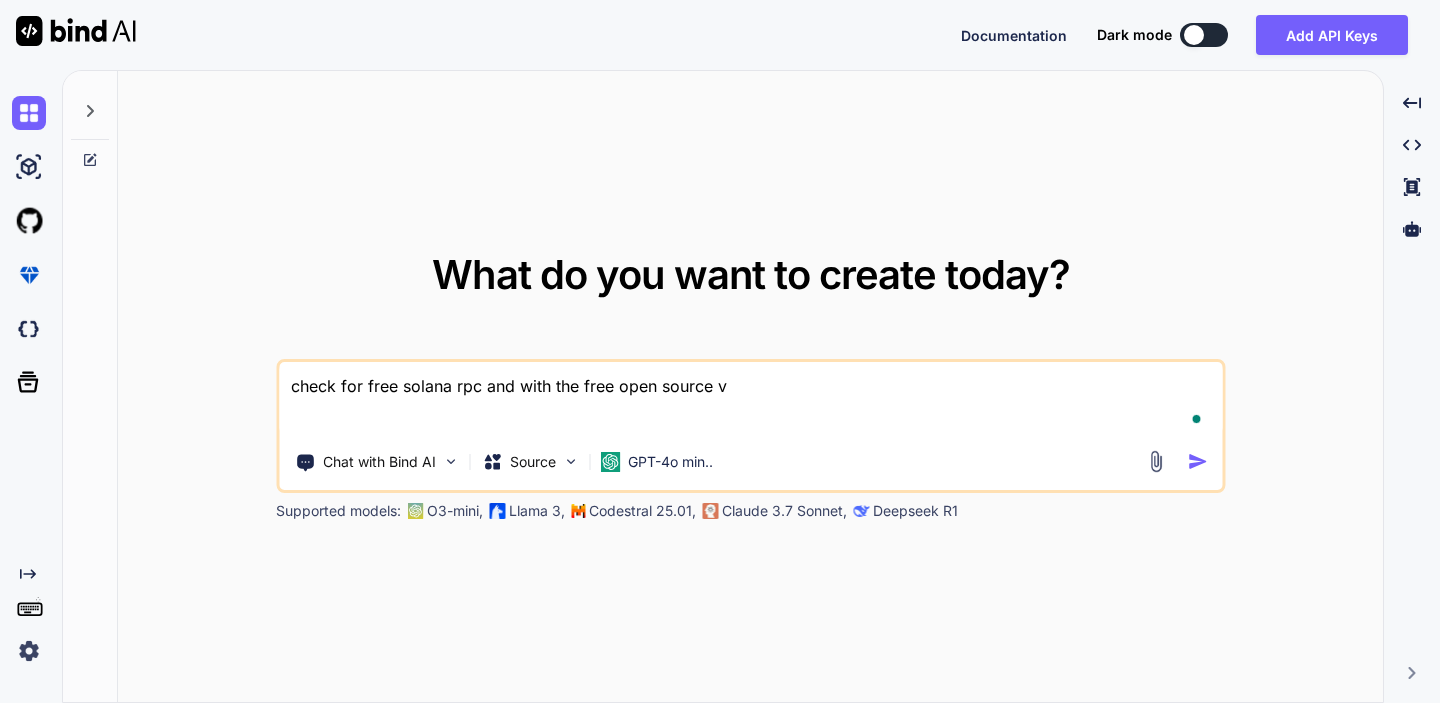 type on "check for free solana rpc and with the free open source vp" 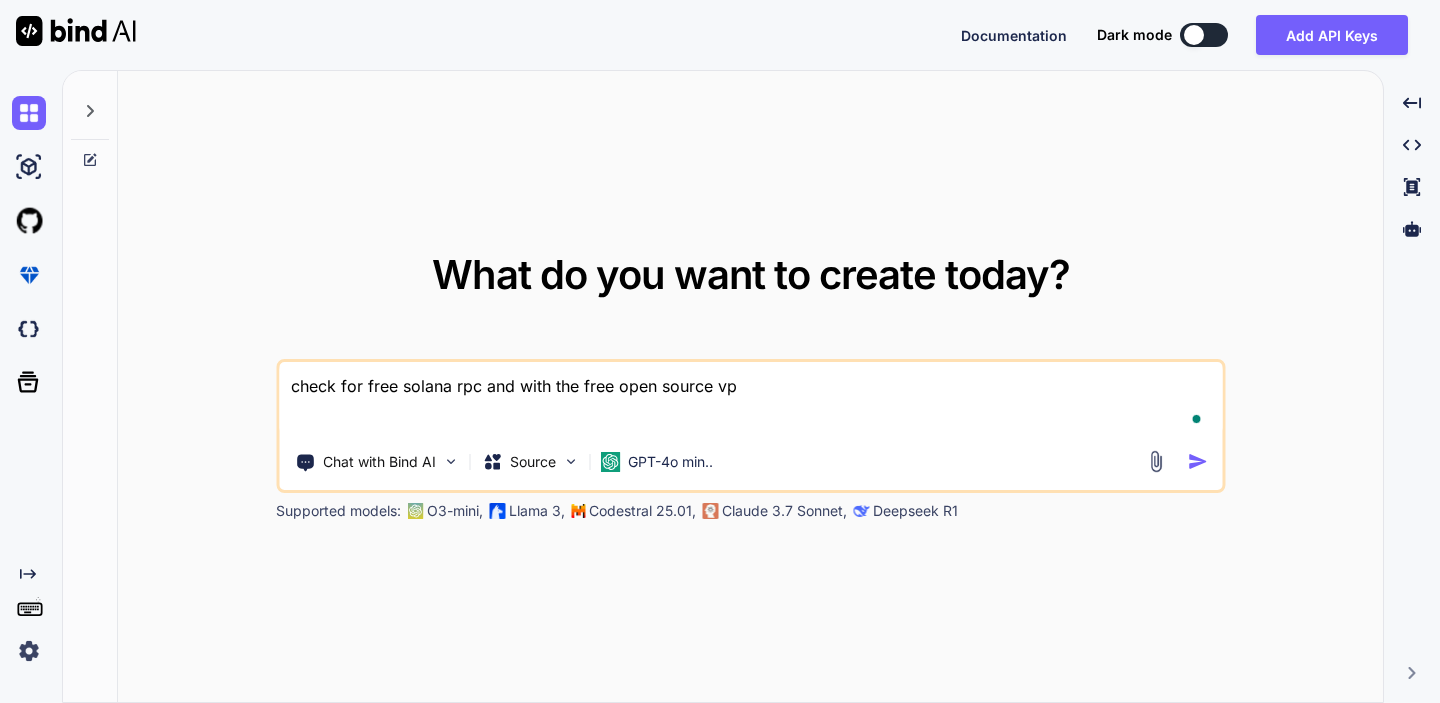 type on "check for free solana rpc and with the free open source vpn" 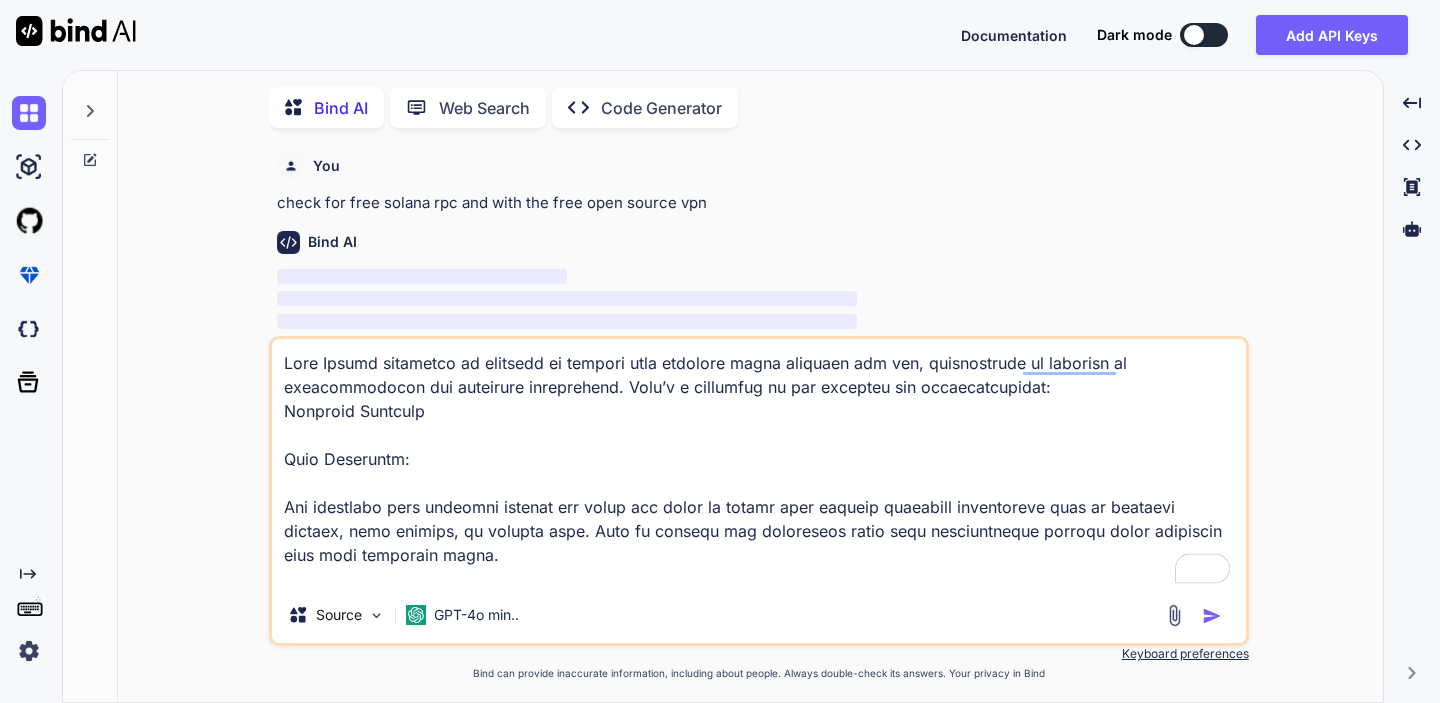 type on "x" 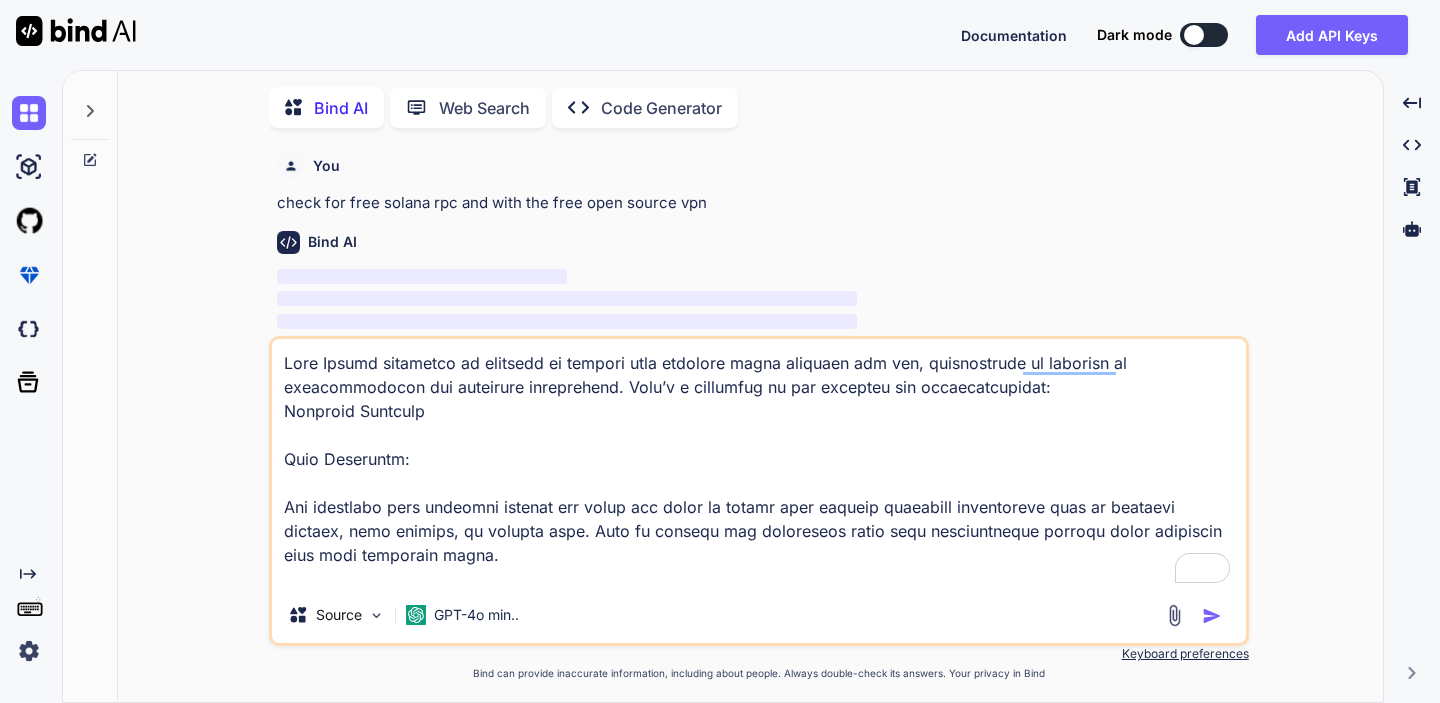 click at bounding box center [759, 463] 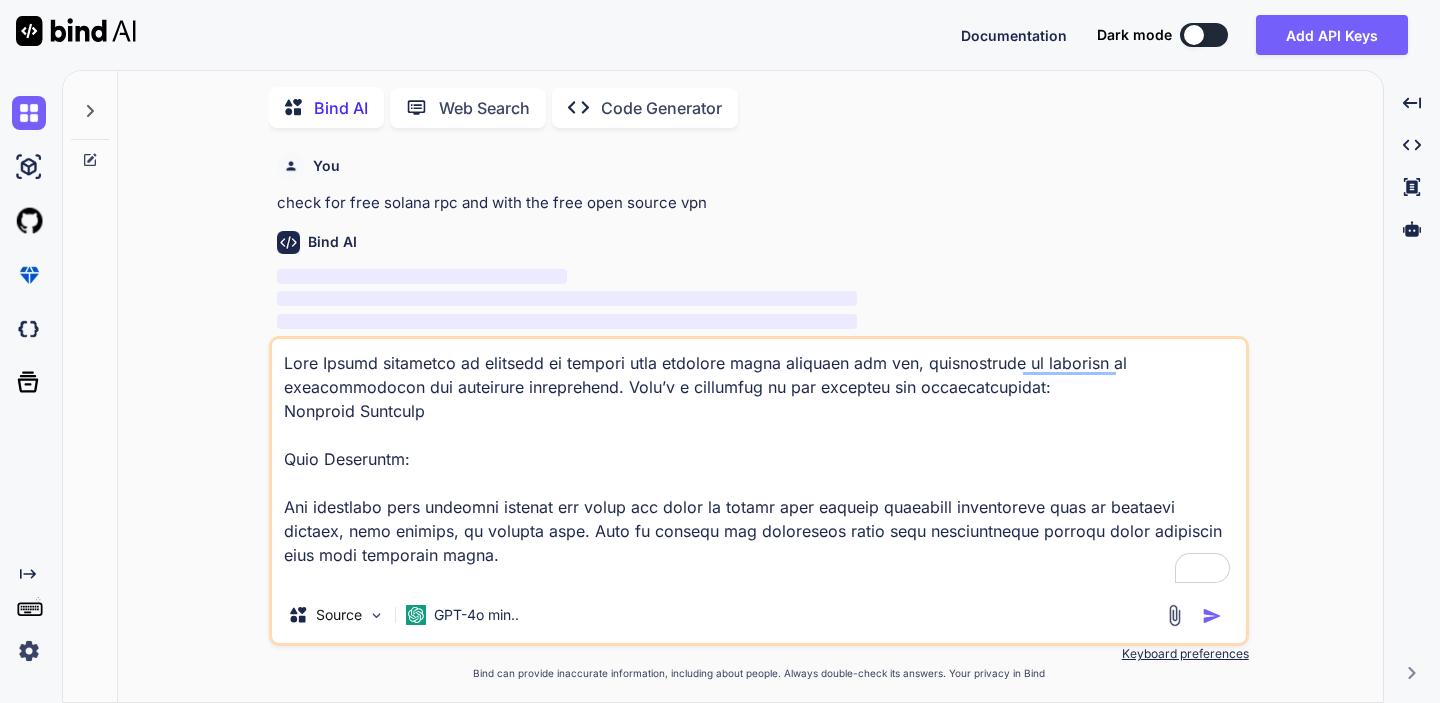 scroll, scrollTop: 8, scrollLeft: 0, axis: vertical 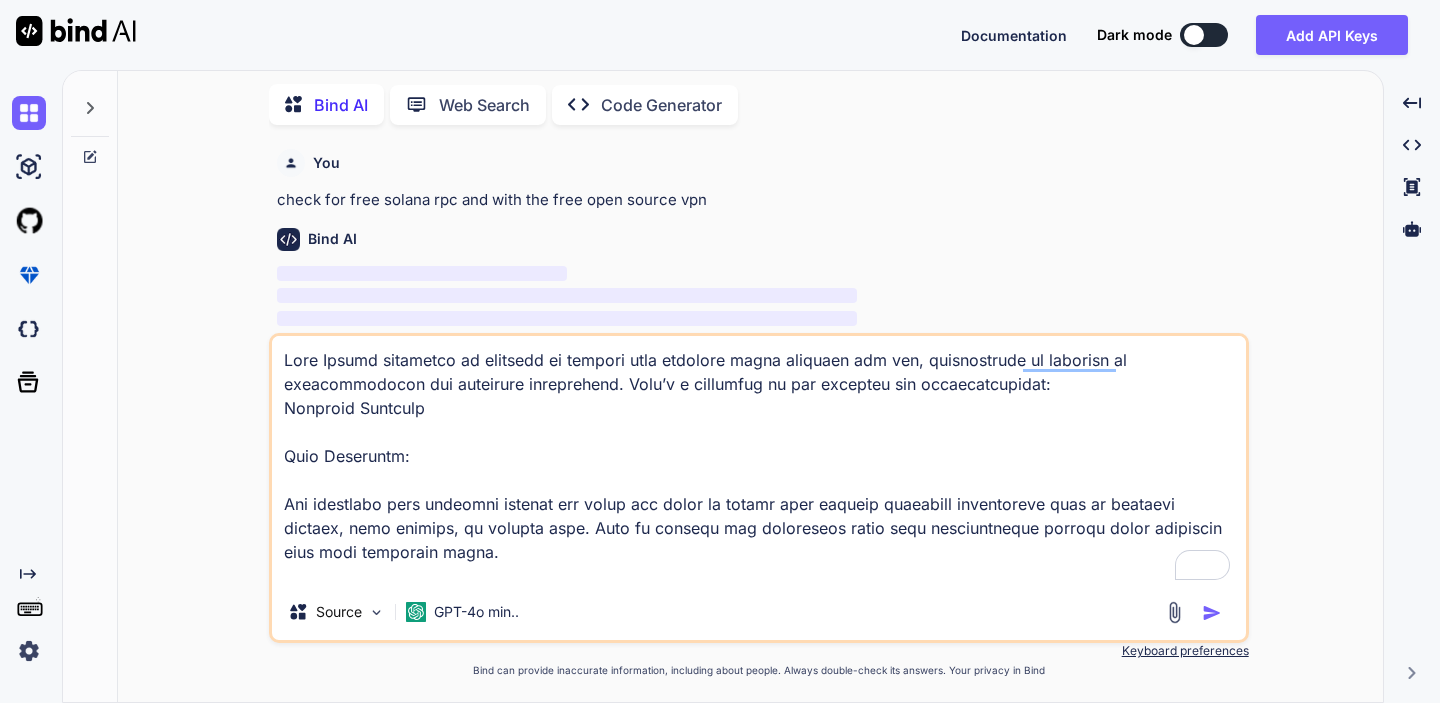 type 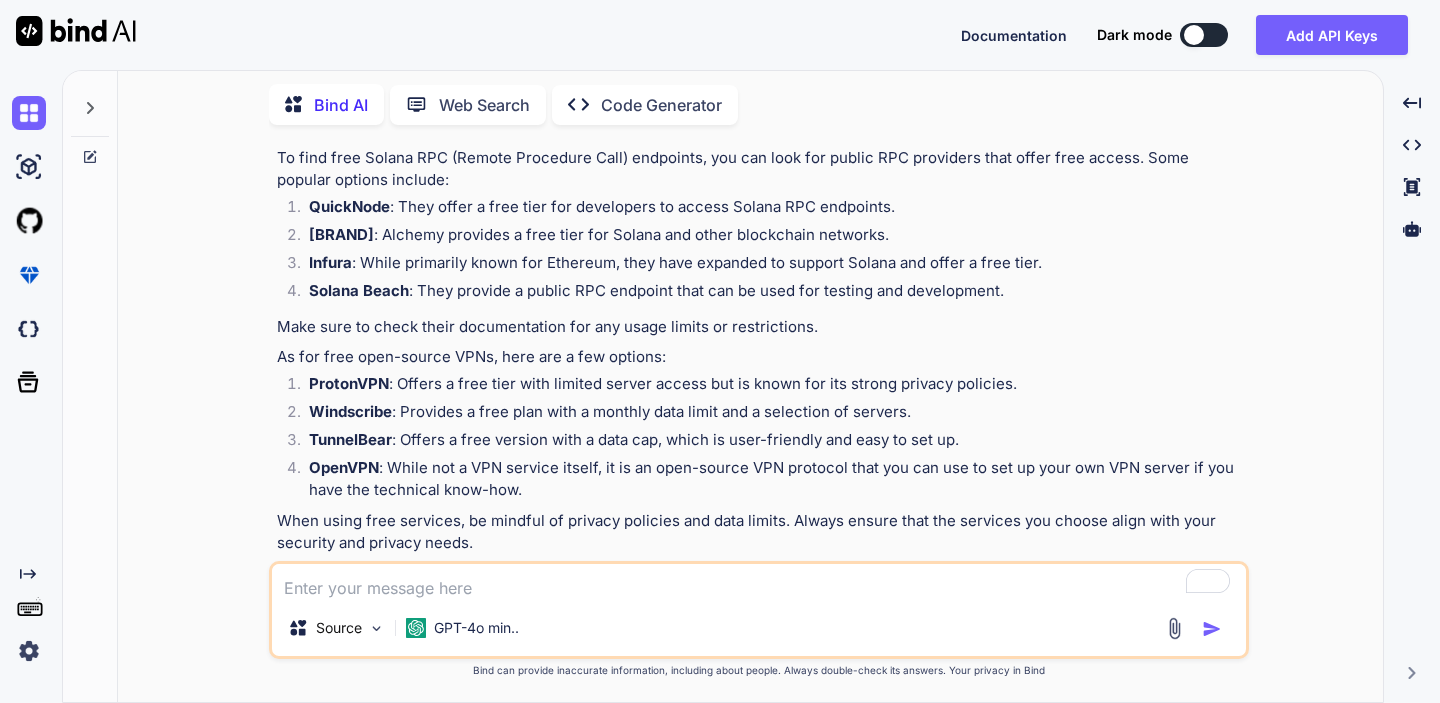 scroll, scrollTop: 145, scrollLeft: 0, axis: vertical 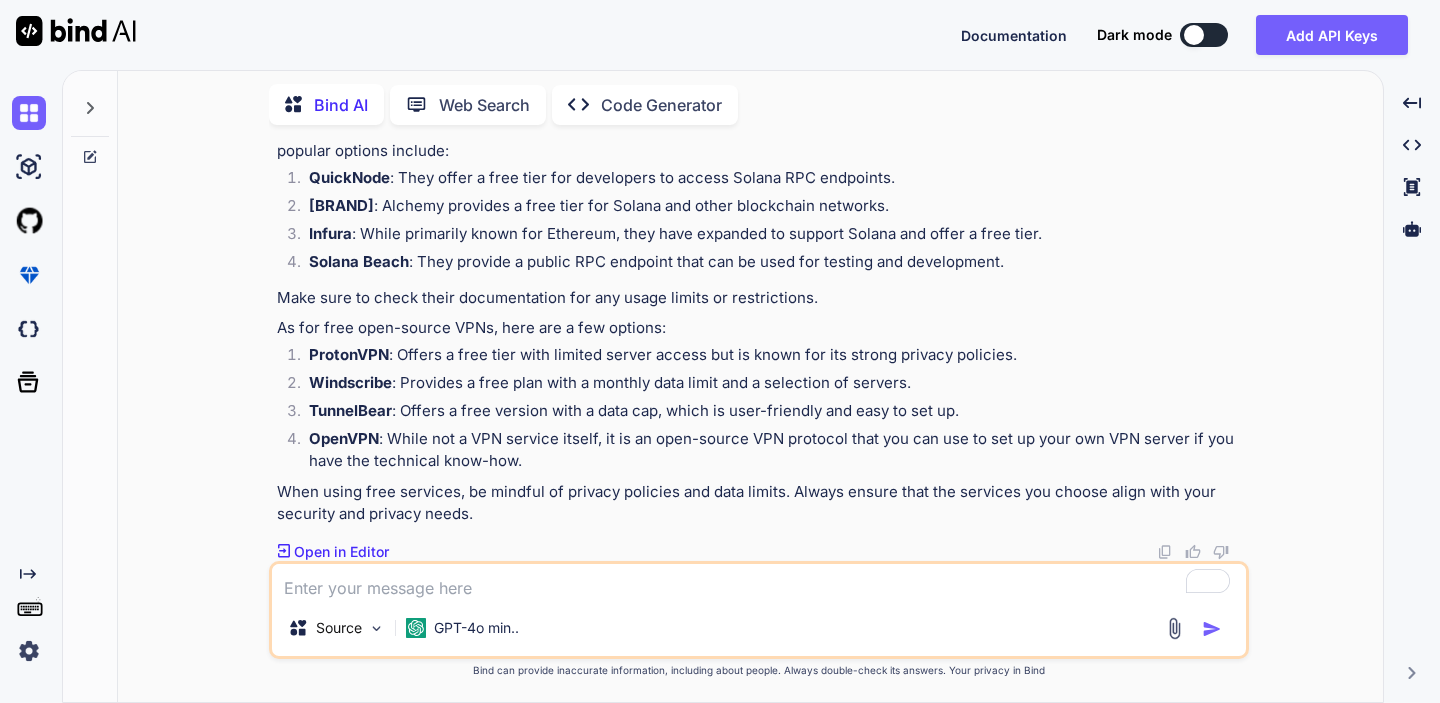 type on "x" 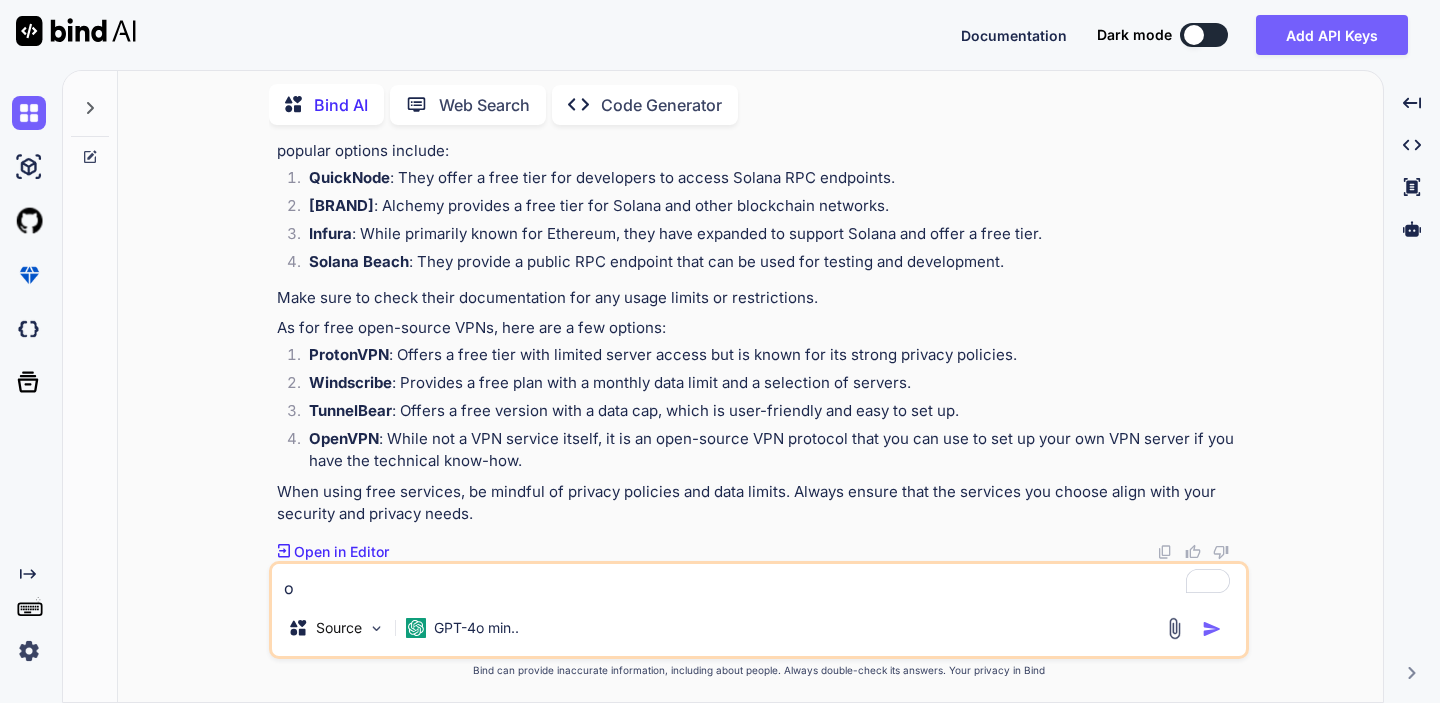 type on "x" 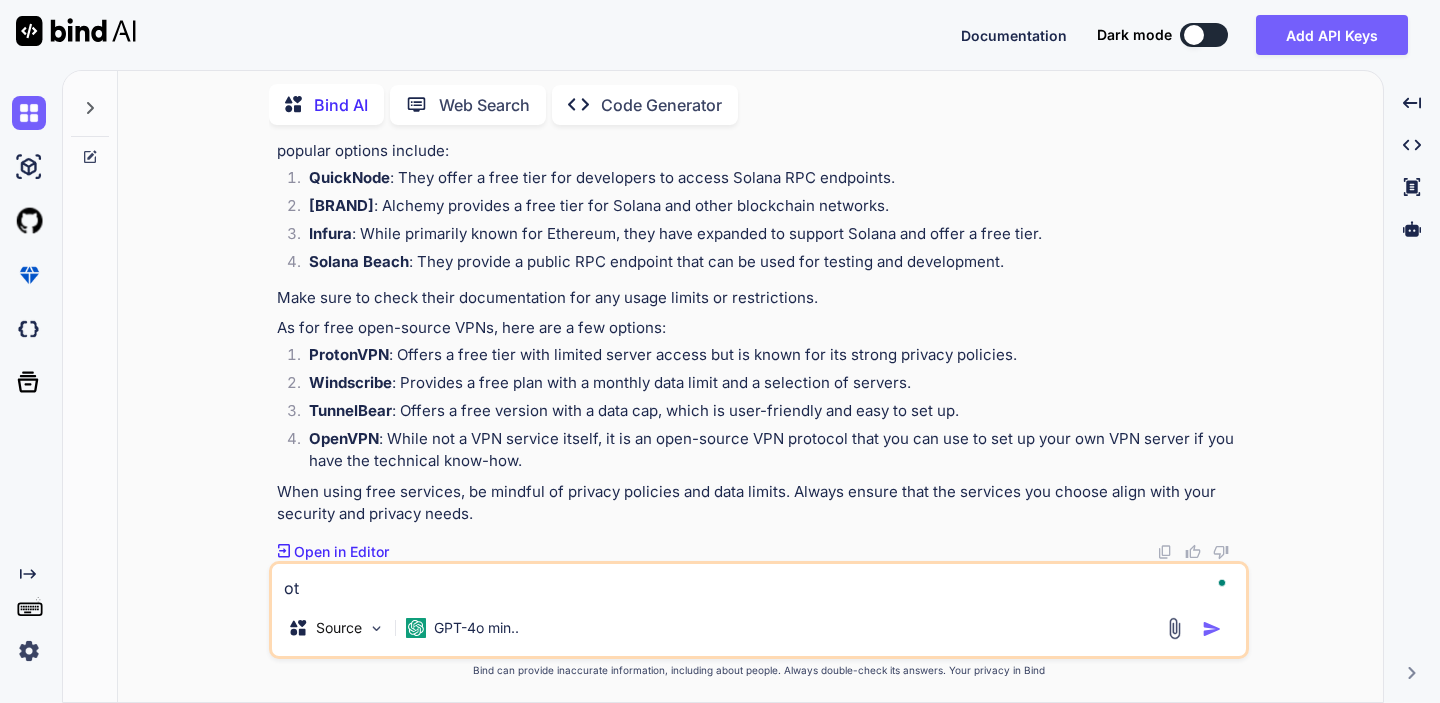 type on "x" 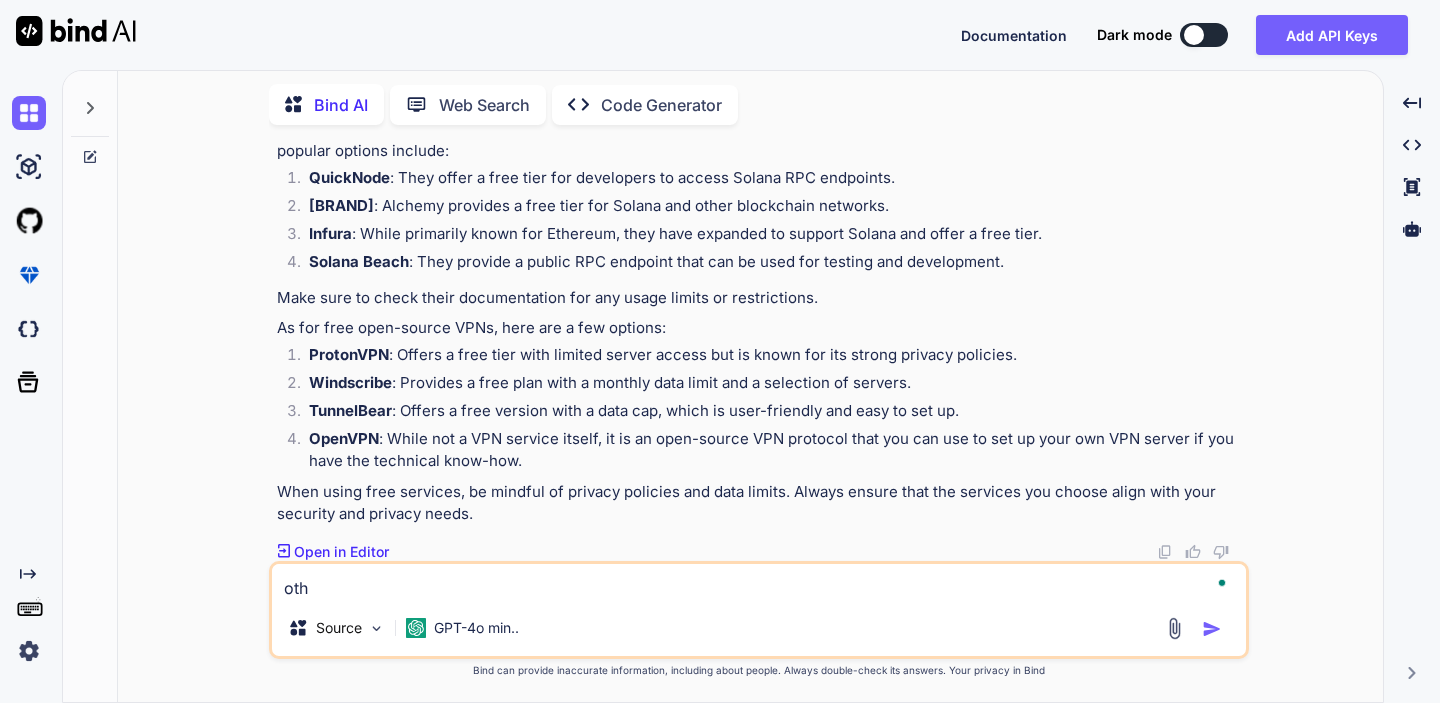 type on "x" 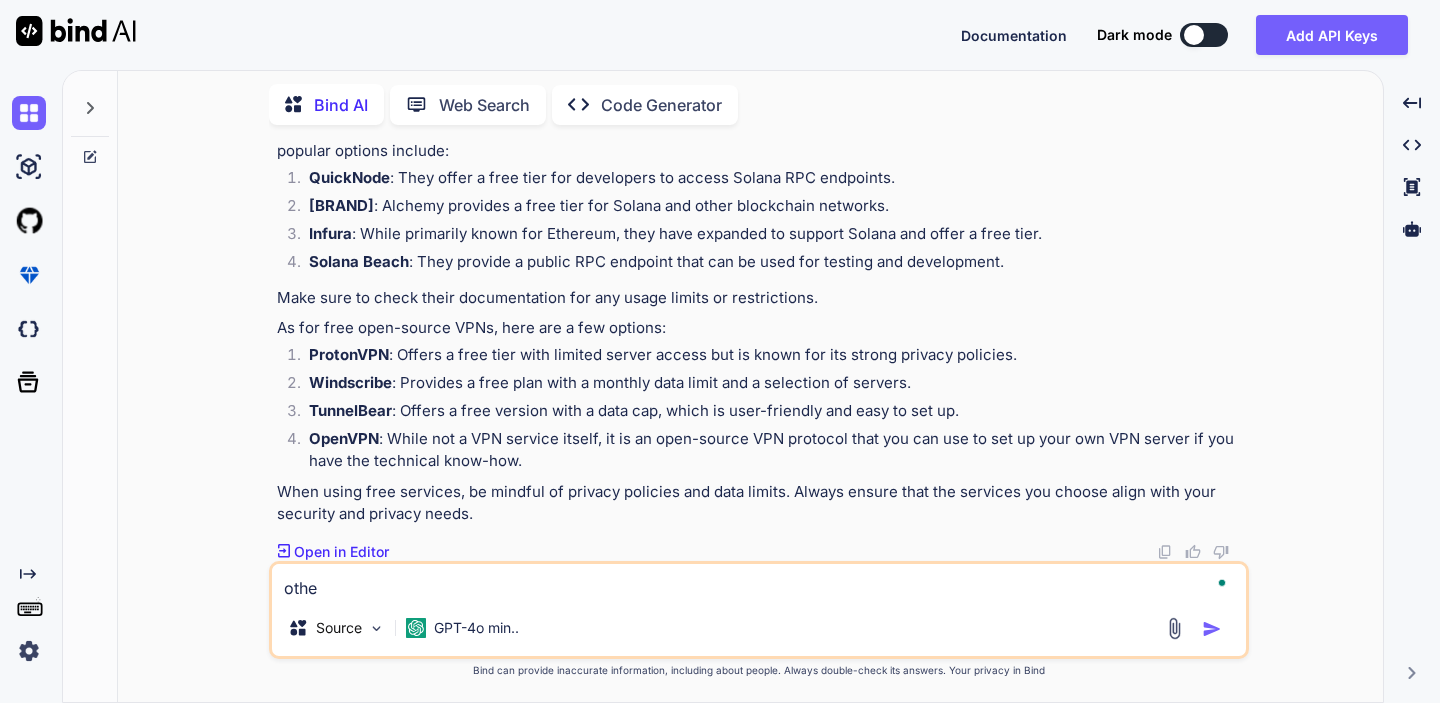 type on "x" 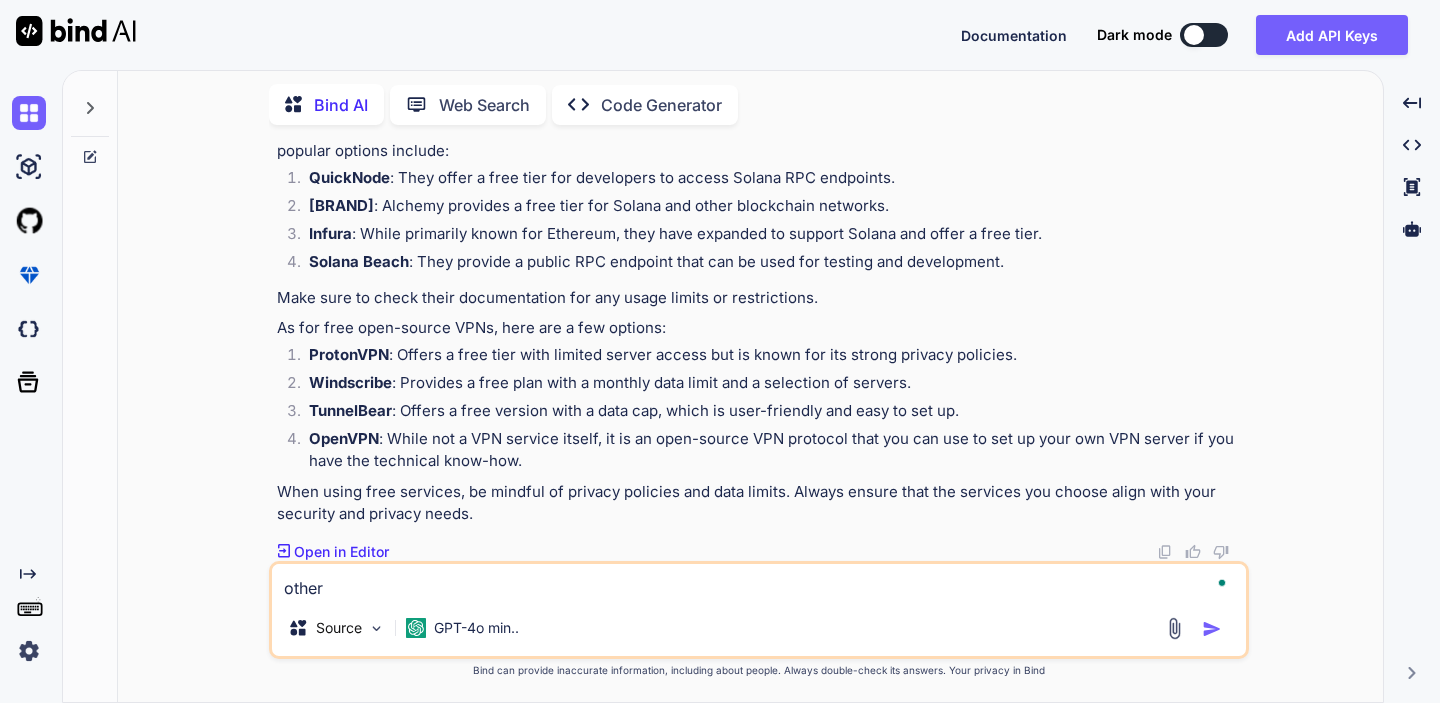 type on "other" 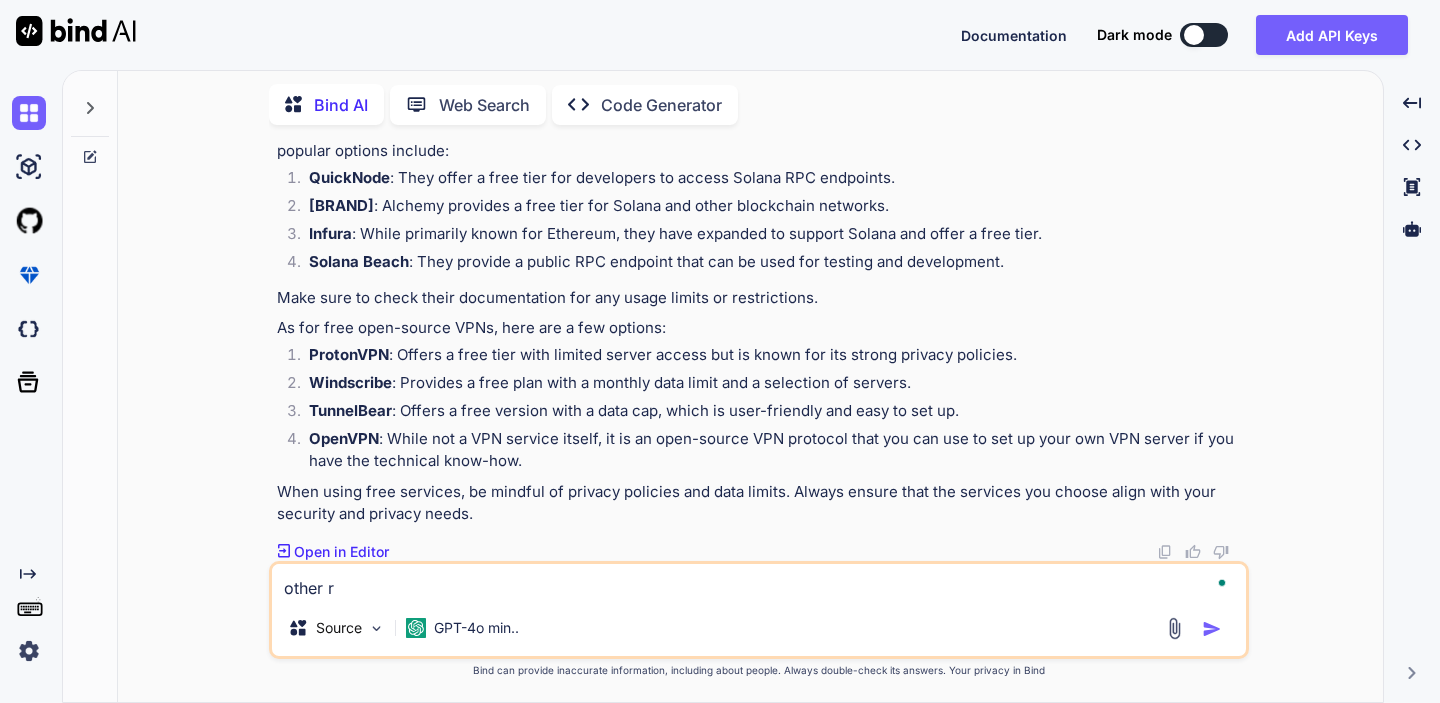 type on "x" 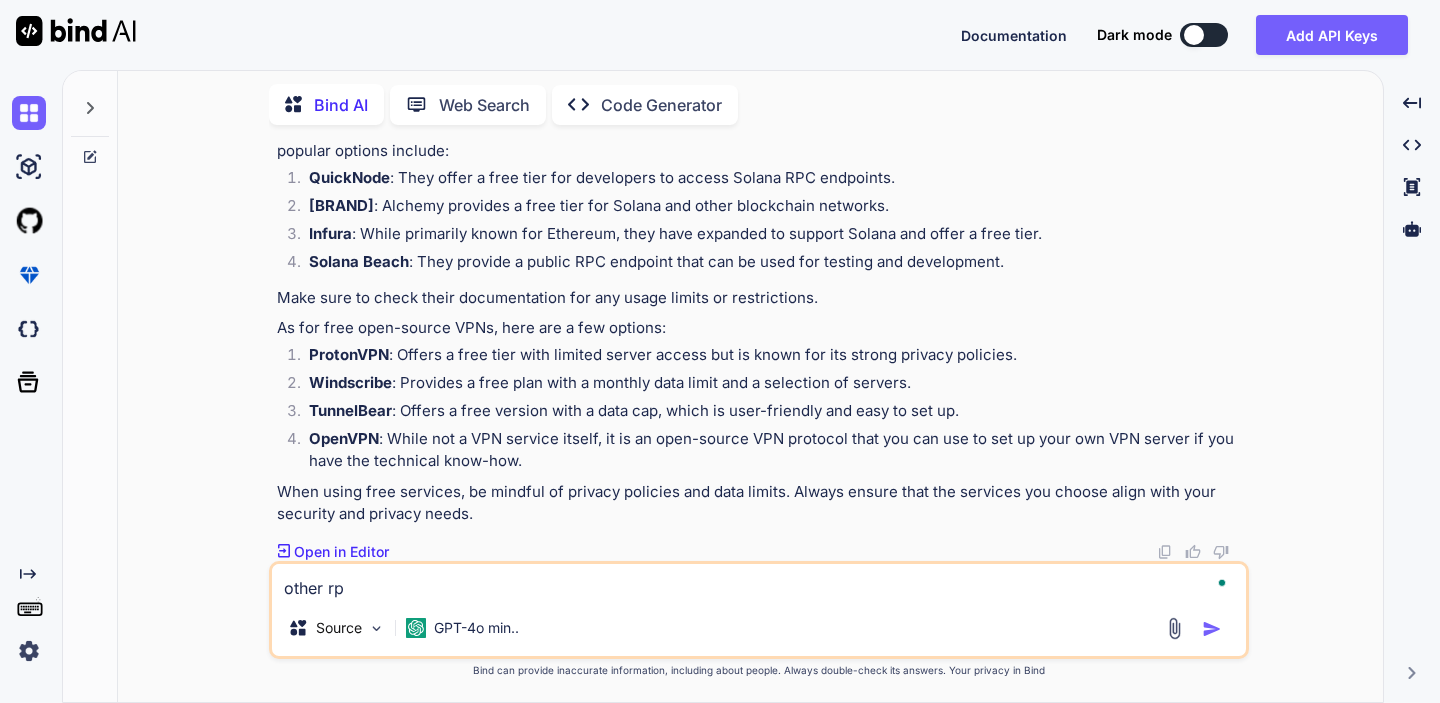 type on "x" 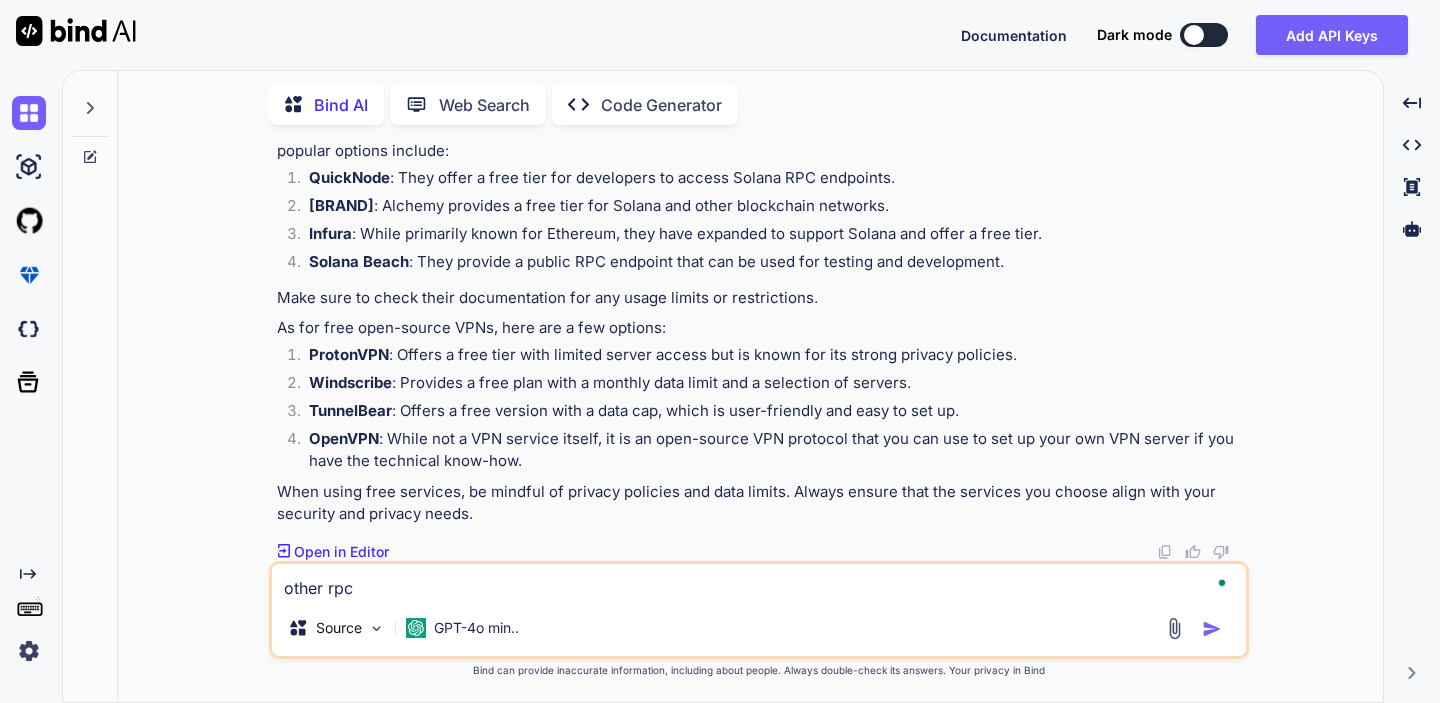 type on "other rpc" 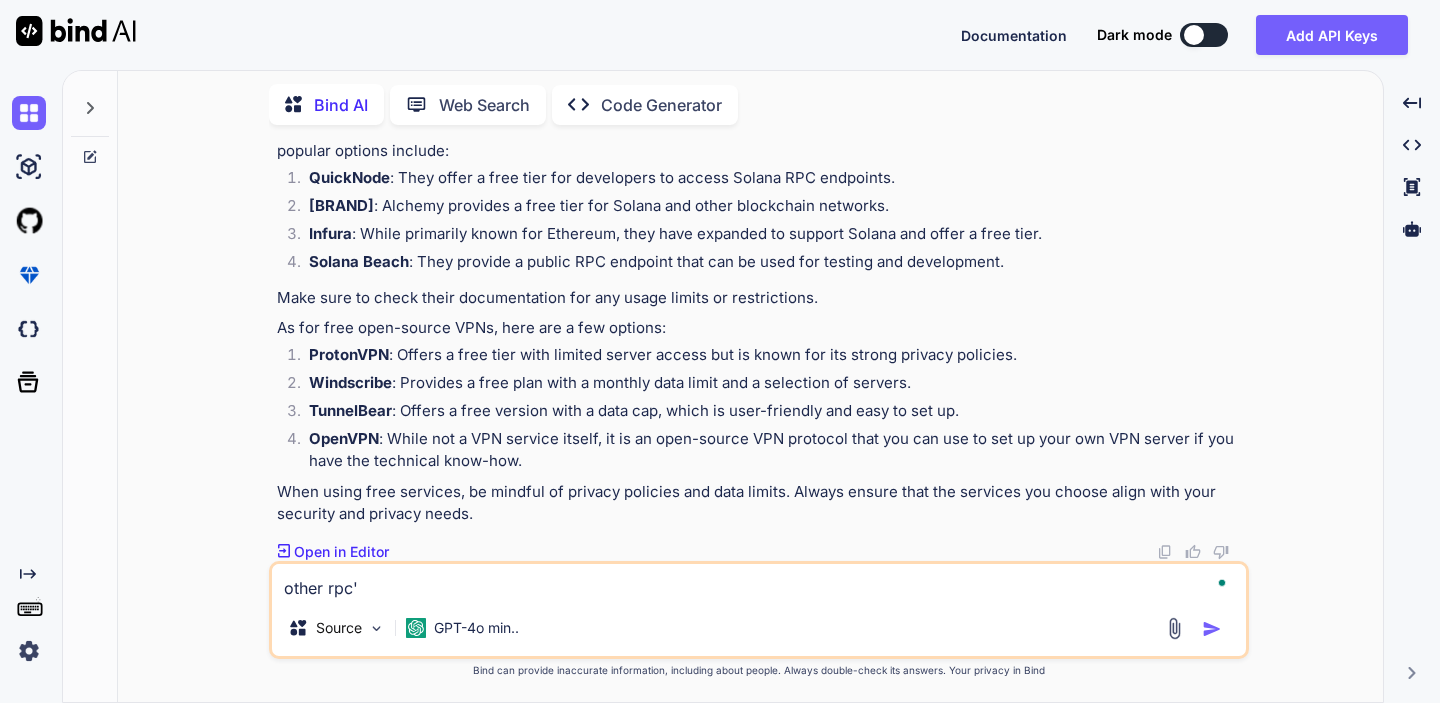 type on "other rpc's" 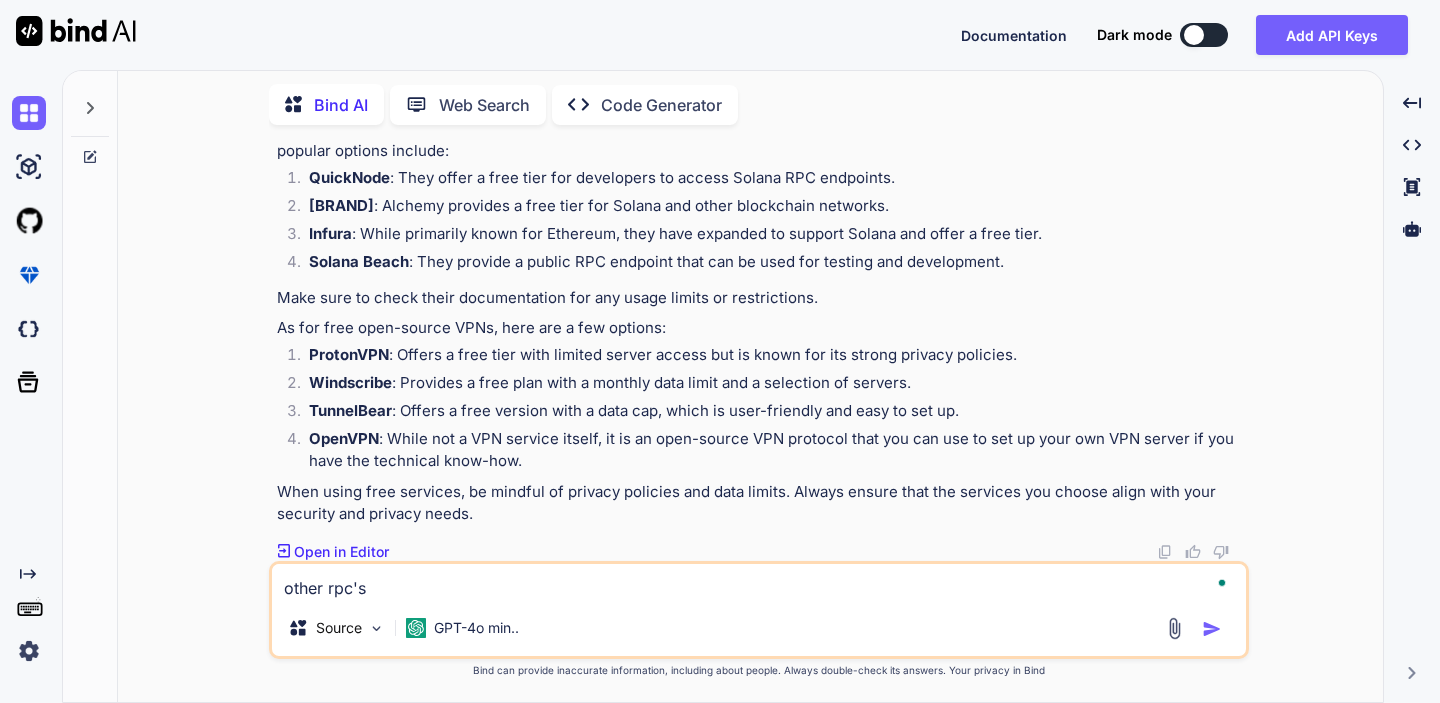 type 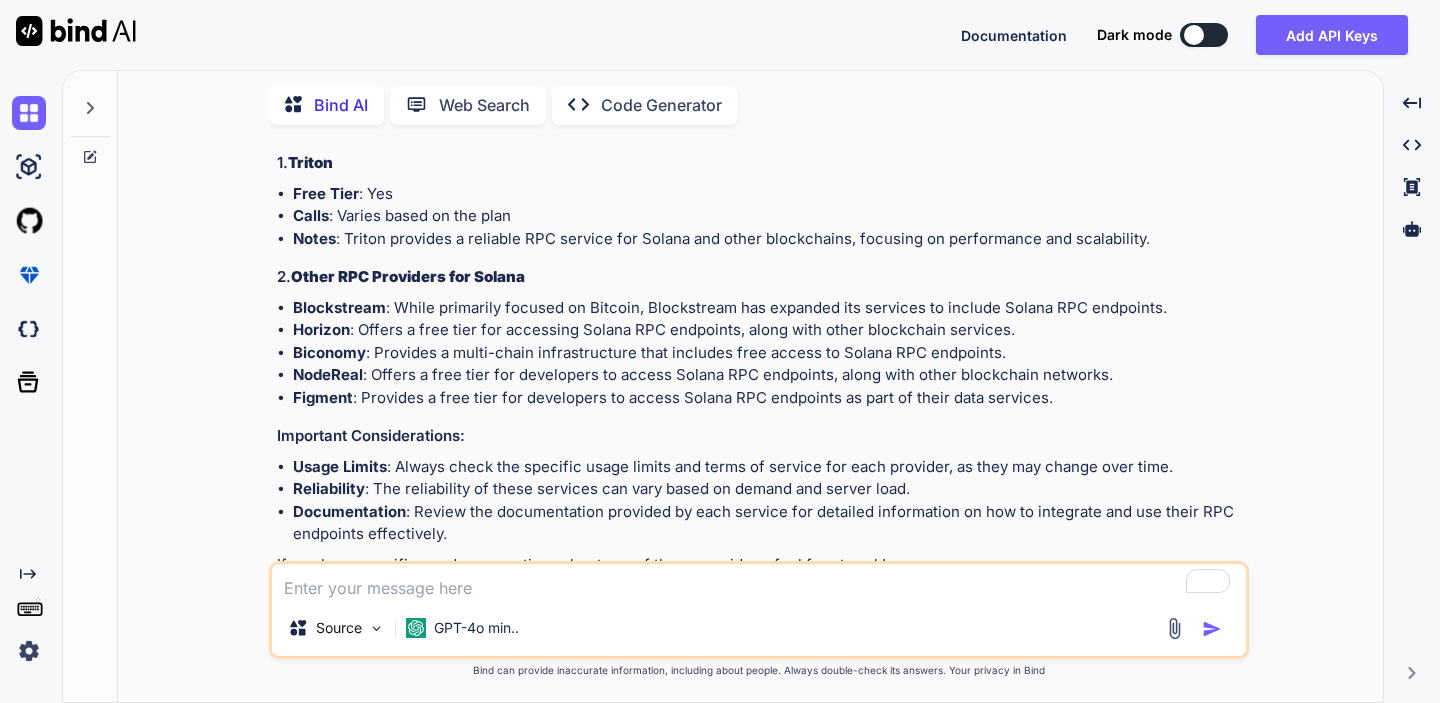 scroll, scrollTop: 4519, scrollLeft: 0, axis: vertical 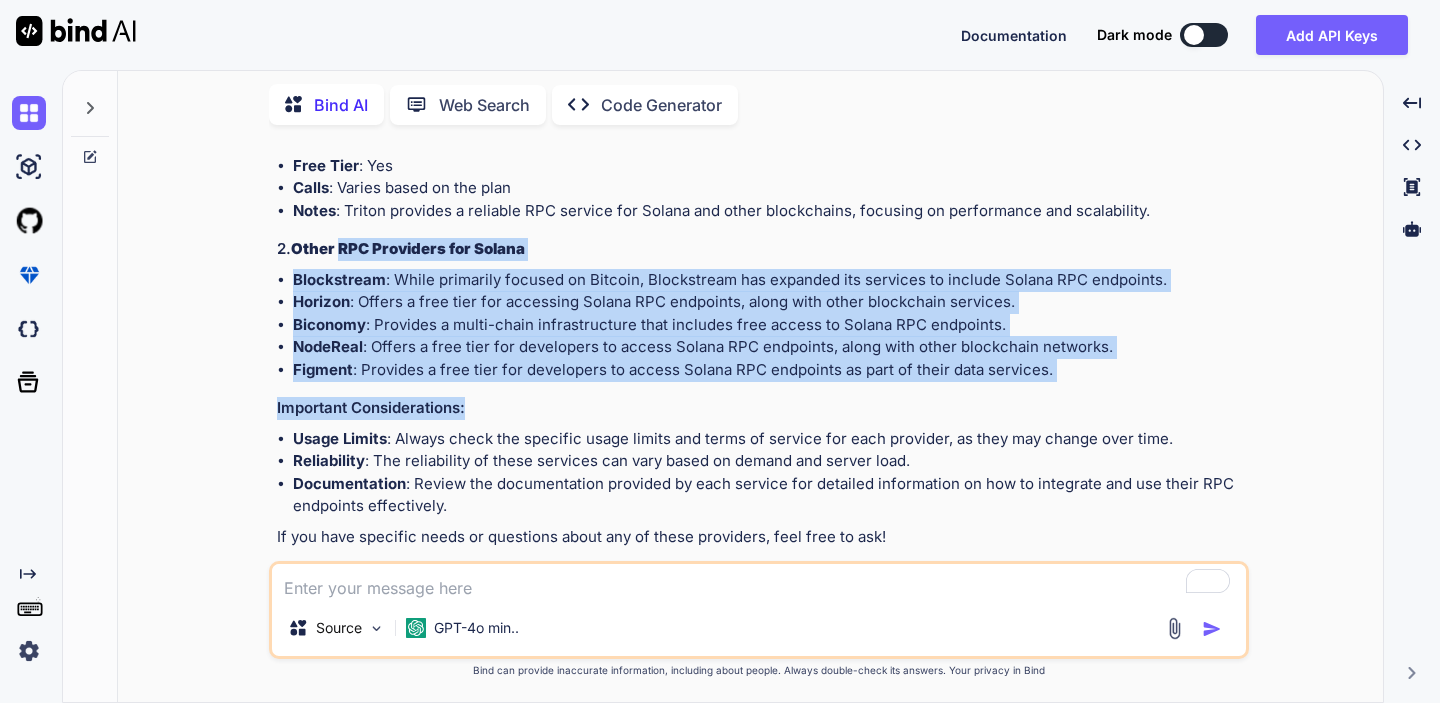 drag, startPoint x: 343, startPoint y: 225, endPoint x: 1021, endPoint y: 376, distance: 694.6114 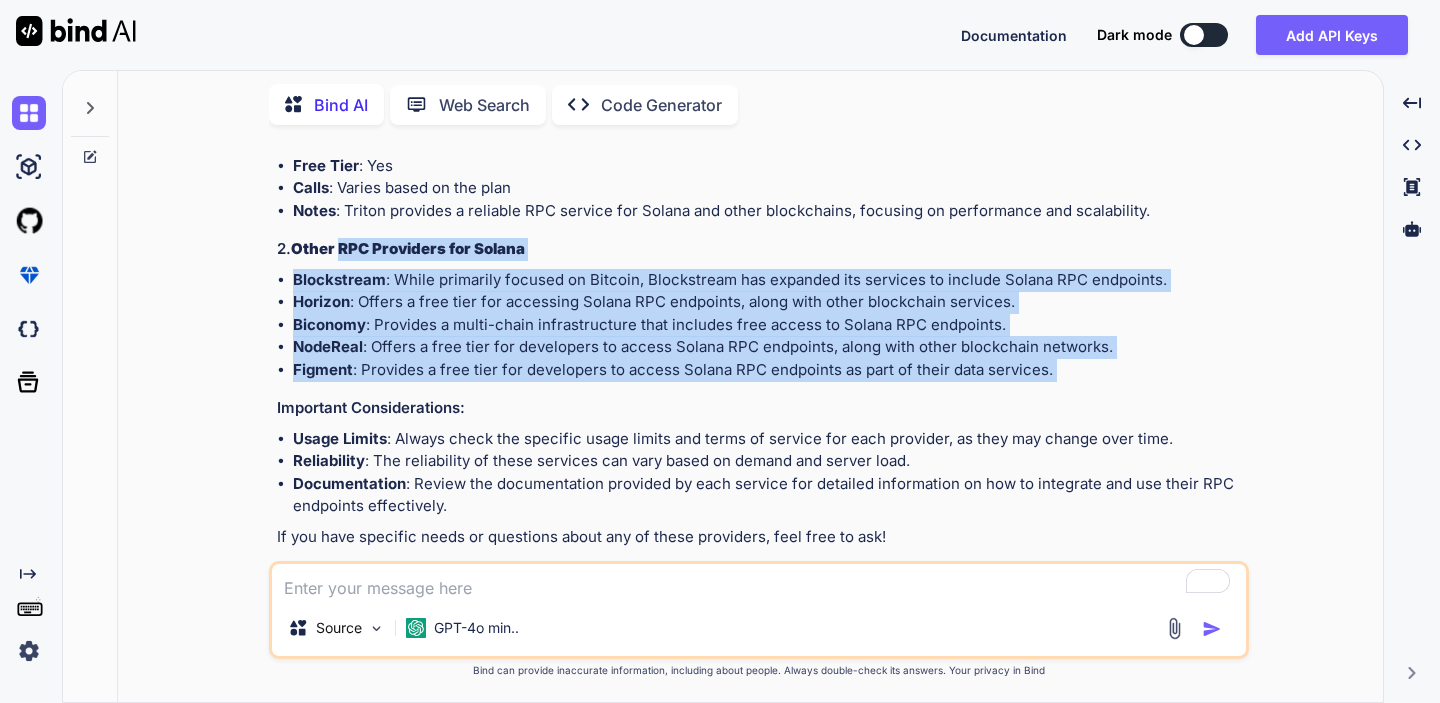 click on "Triton is another RPC provider that offers services for Solana. Here’s a brief overview of Triton and some other RPC providers for Solana:
1.  Triton
Free Tier : Yes
Calls : Varies based on the plan
Notes : Triton provides a reliable RPC service for Solana and other blockchains, focusing on performance and scalability.
2.  Other RPC Providers for Solana
Blockstream : While primarily focused on Bitcoin, Blockstream has expanded its services to include Solana RPC endpoints.
Horizon : Offers a free tier for accessing Solana RPC endpoints, along with other blockchain services.
Biconomy : Provides a multi-chain infrastructure that includes free access to Solana RPC endpoints.
NodeReal : Offers a free tier for developers to access Solana RPC endpoints, along with other blockchain networks.
Figment : Provides a free tier for developers to access Solana RPC endpoints as part of their data services.
Important Considerations:
Usage Limits
Reliability" at bounding box center (761, 305) 